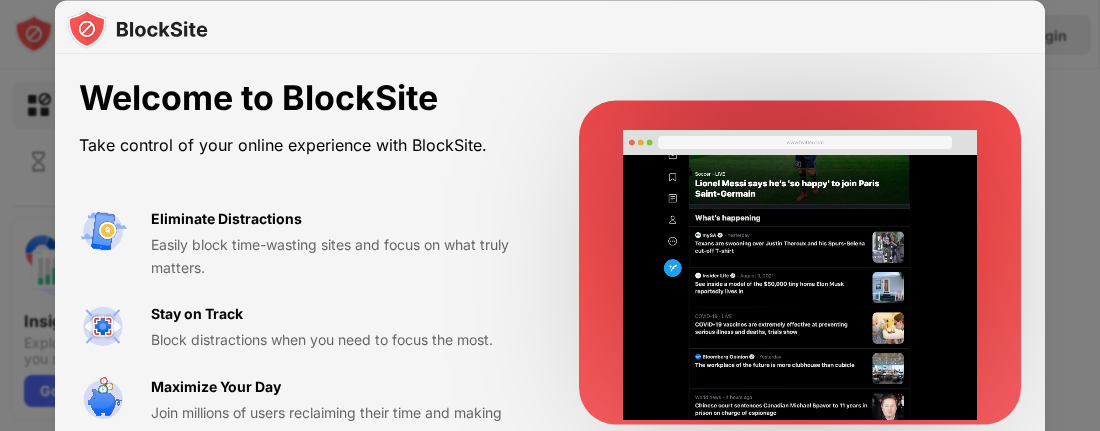 scroll, scrollTop: 0, scrollLeft: 0, axis: both 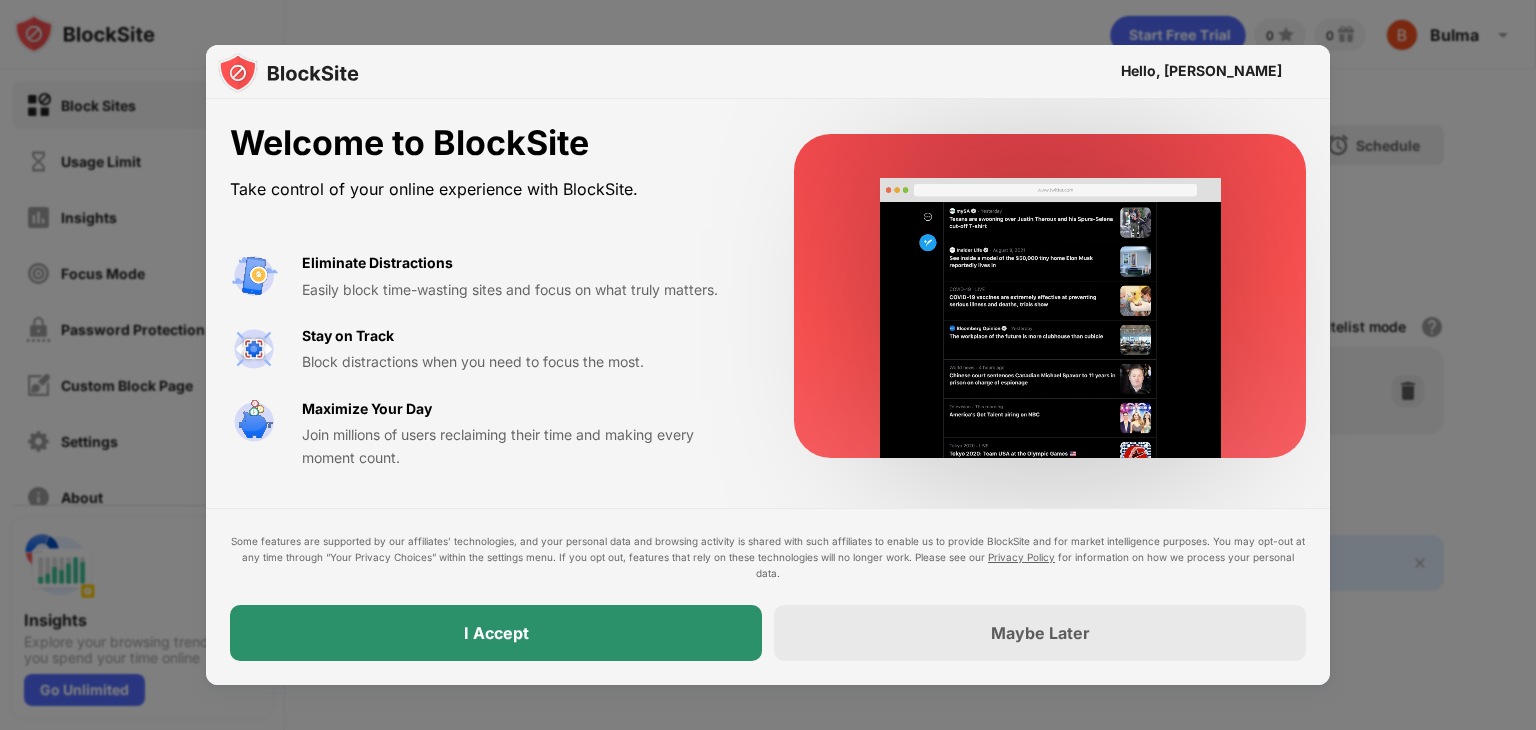 click on "I Accept" at bounding box center [496, 633] 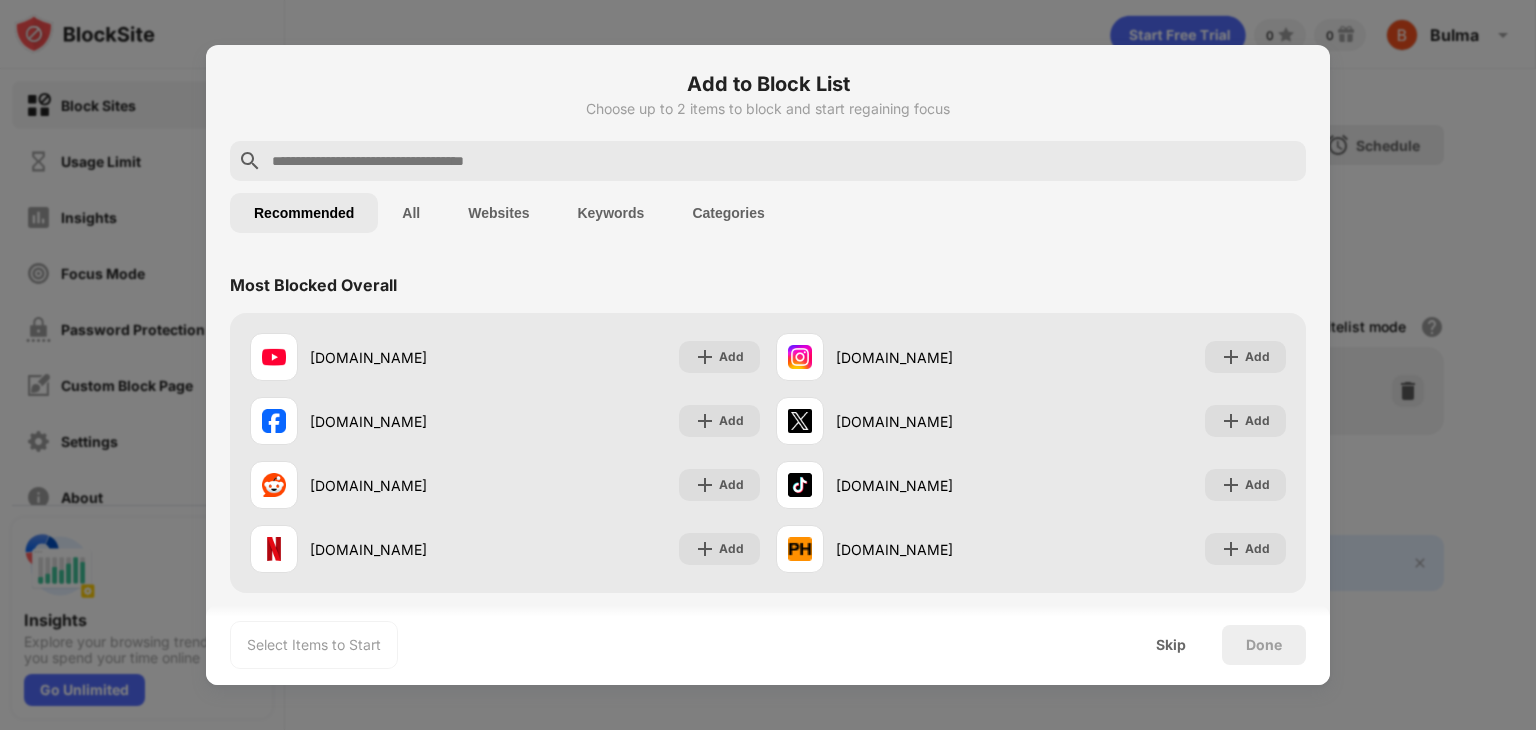 click on "All" at bounding box center [411, 213] 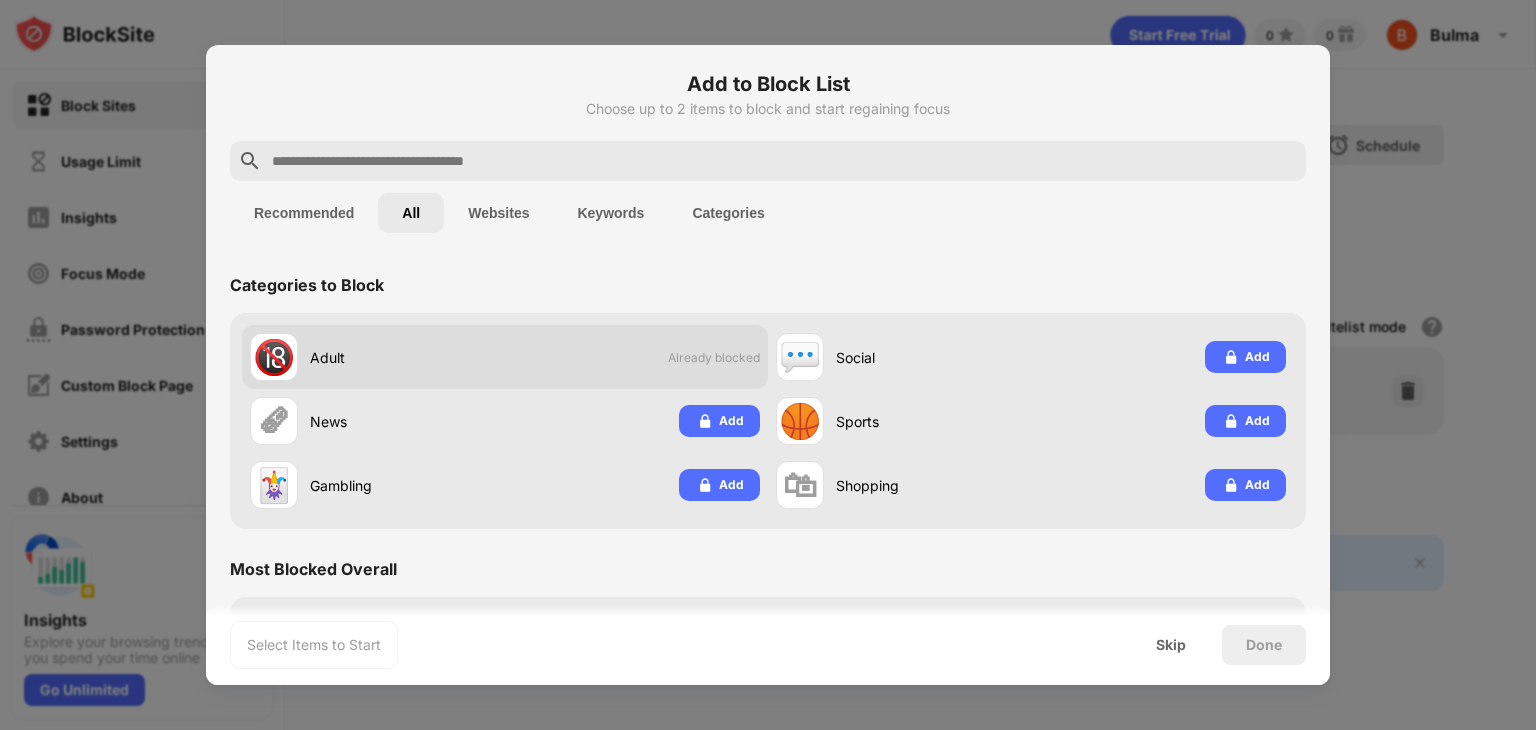 click on "Already blocked" at bounding box center [714, 357] 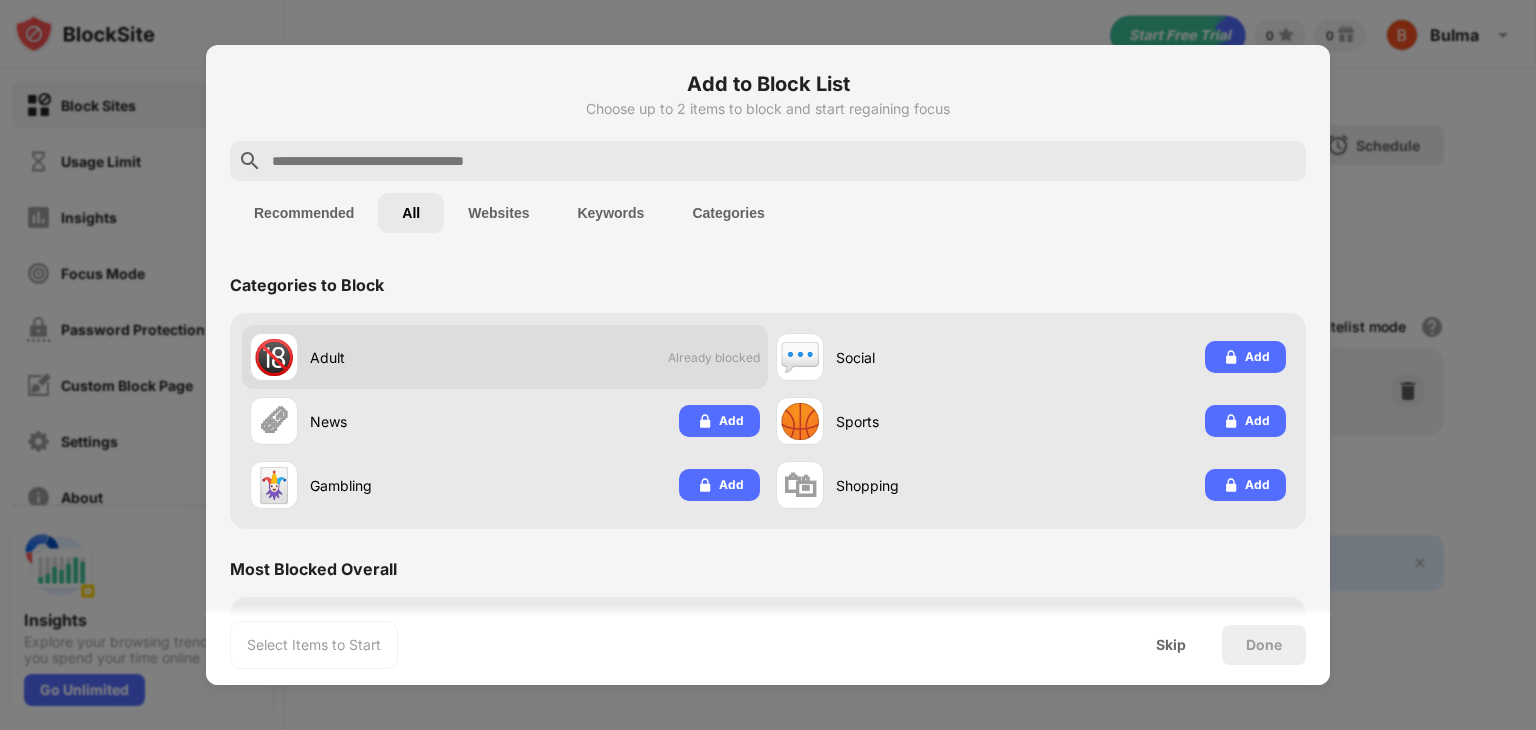 click on "🔞 Adult Already blocked" at bounding box center [505, 357] 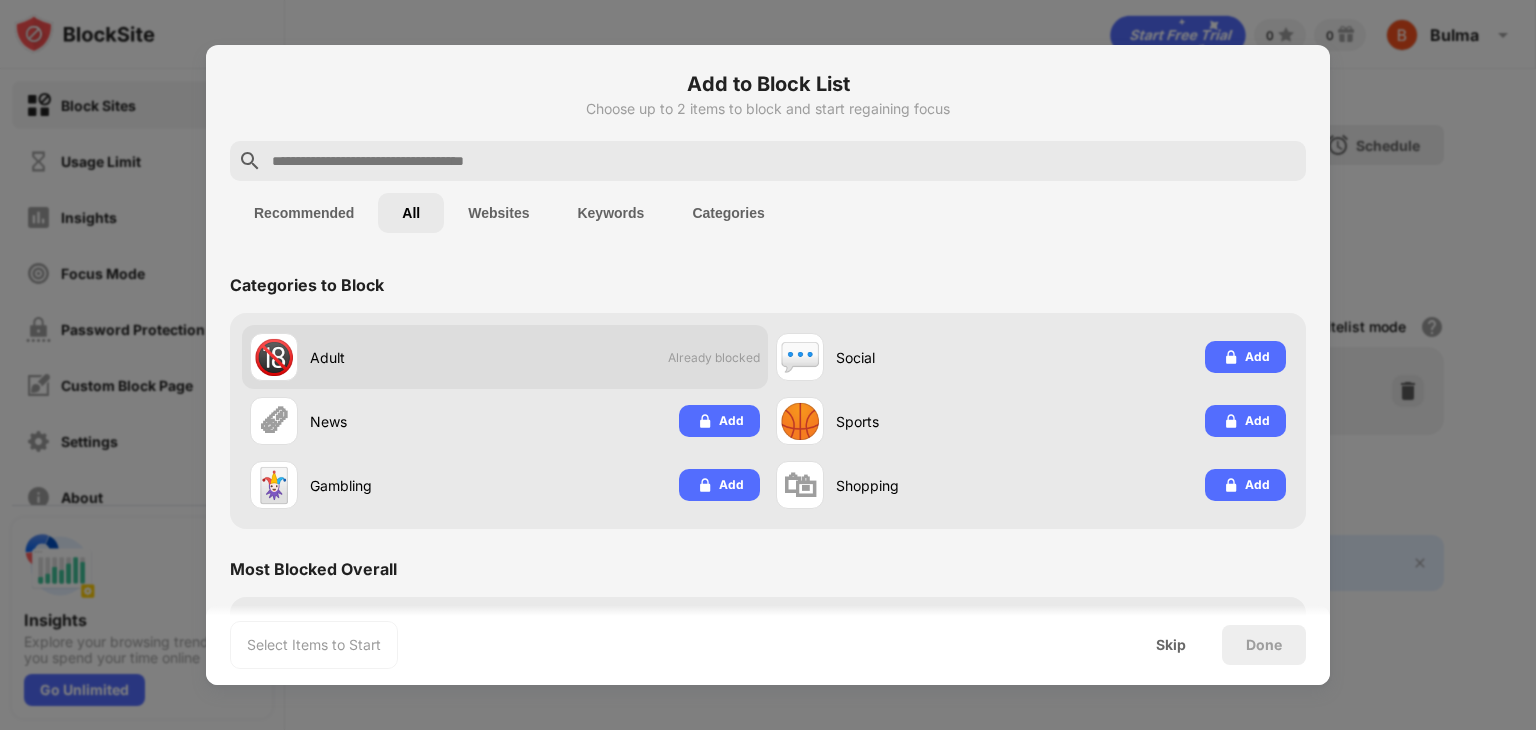 click on "🔞 Adult Already blocked" at bounding box center [505, 357] 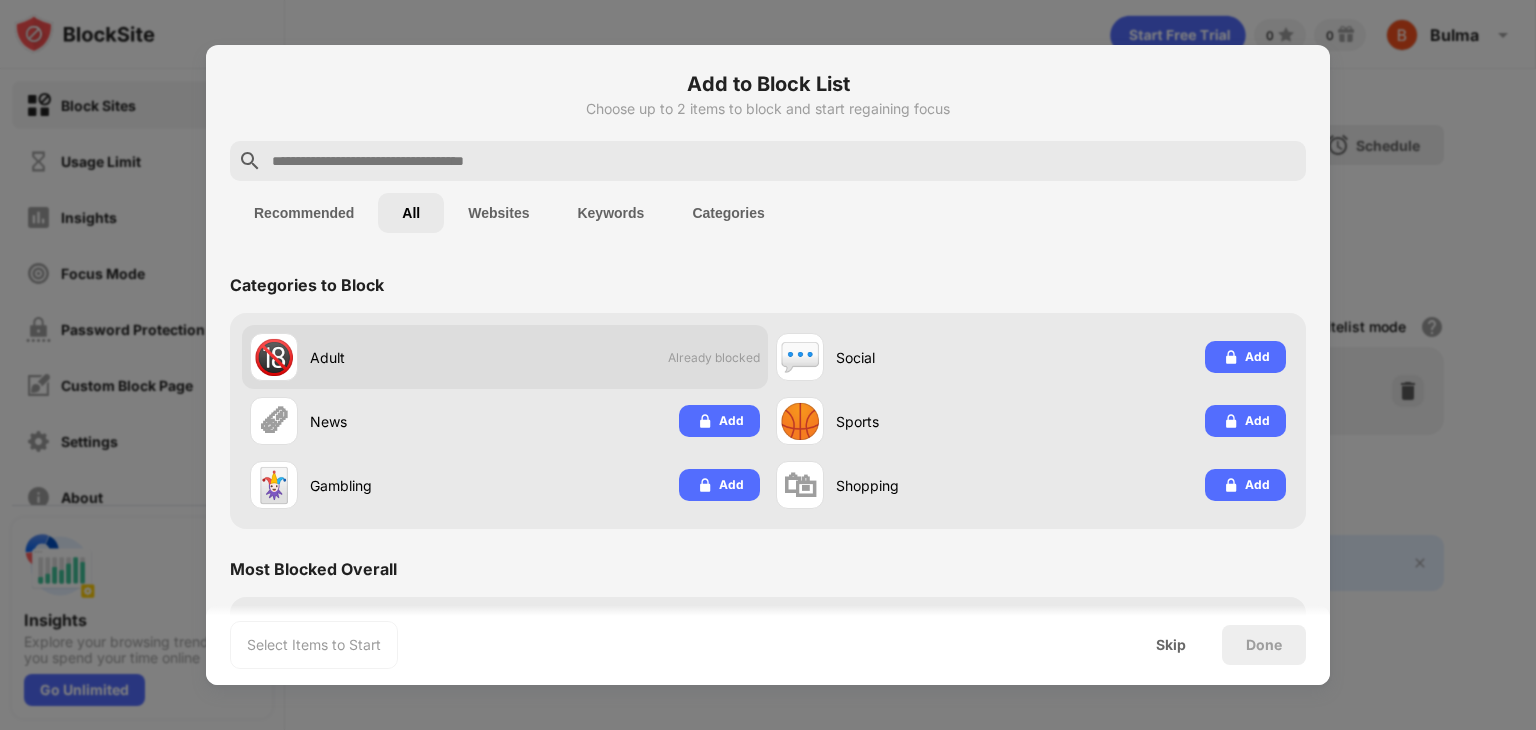 click on "🔞 Adult Already blocked" at bounding box center [505, 357] 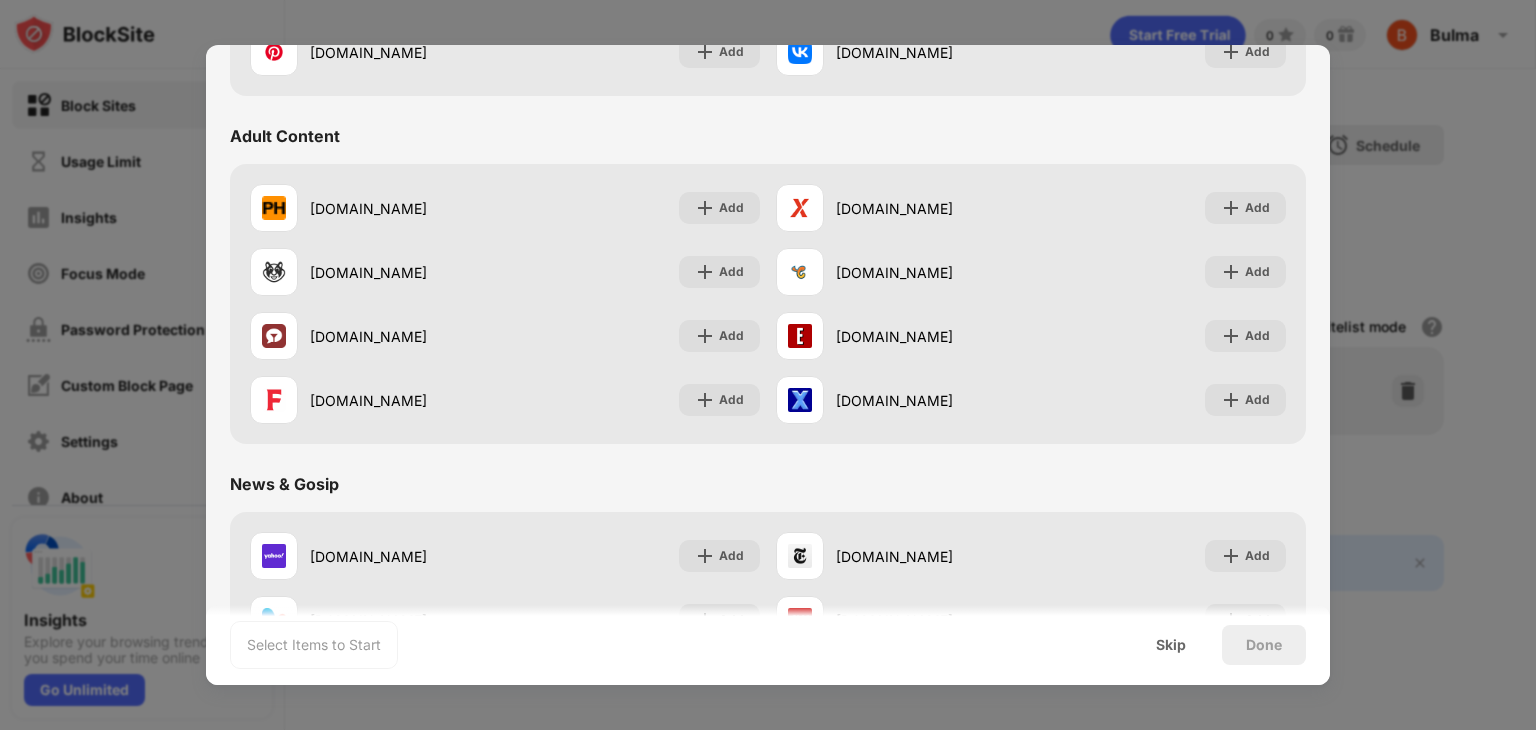 scroll, scrollTop: 0, scrollLeft: 0, axis: both 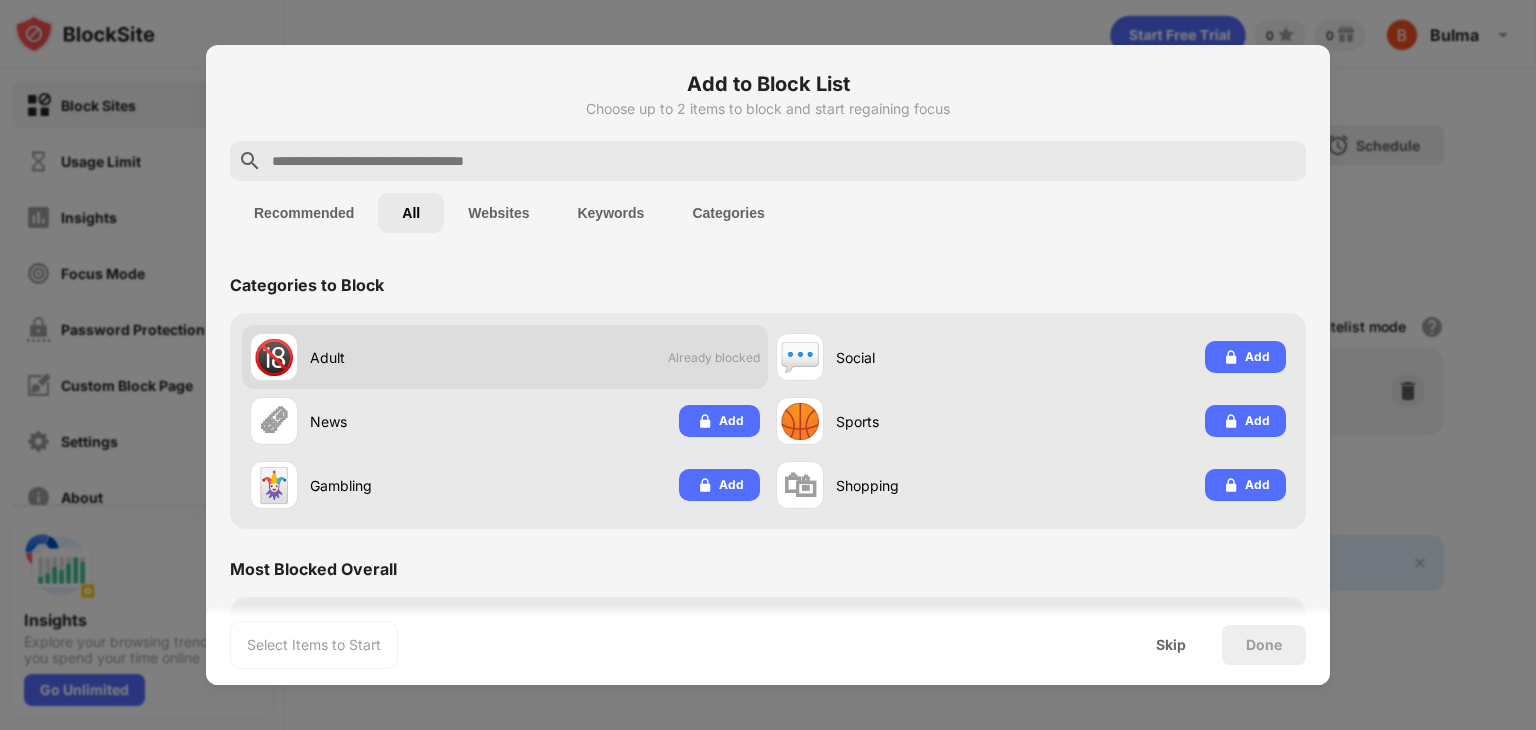 click on "🔞 Adult Already blocked" at bounding box center (505, 357) 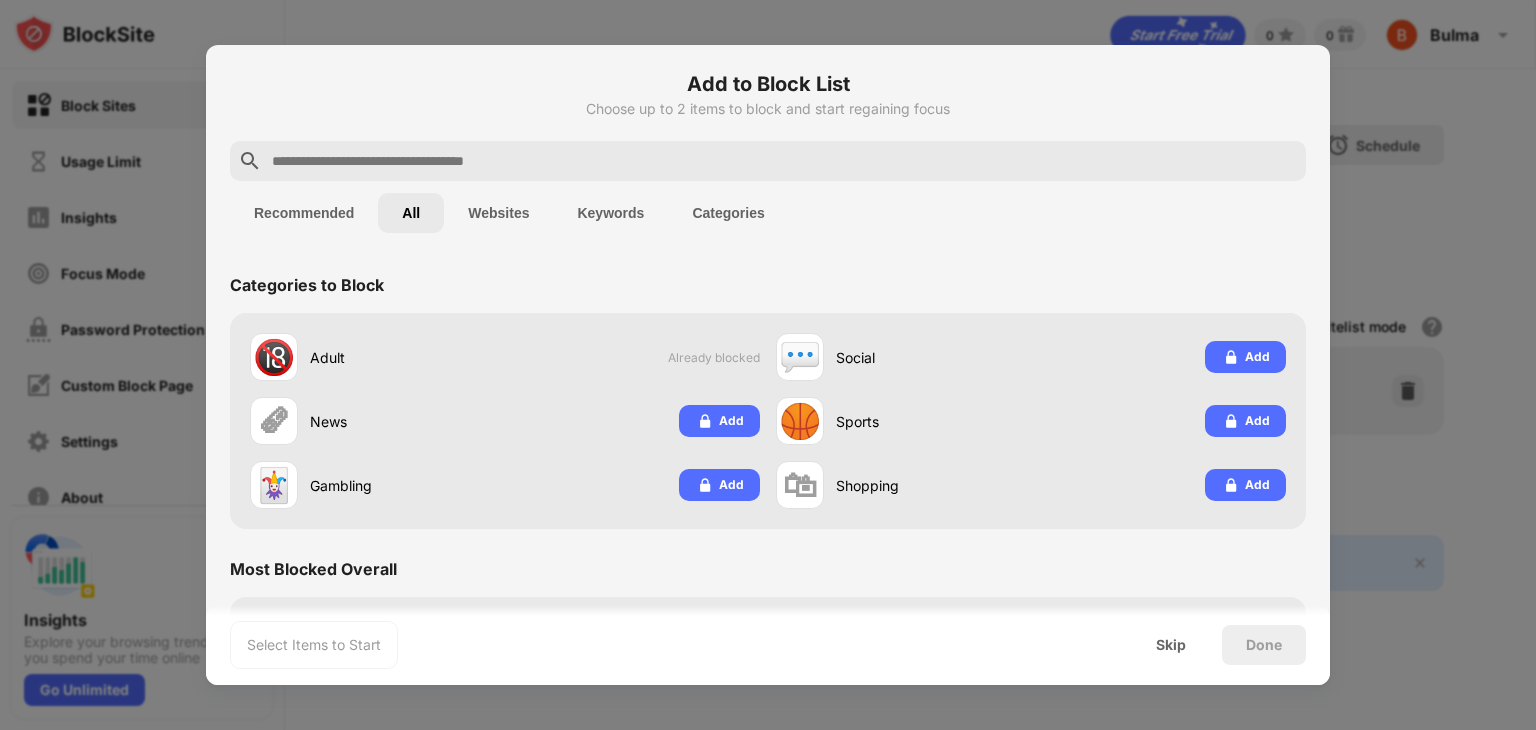 click on "Websites" at bounding box center (498, 213) 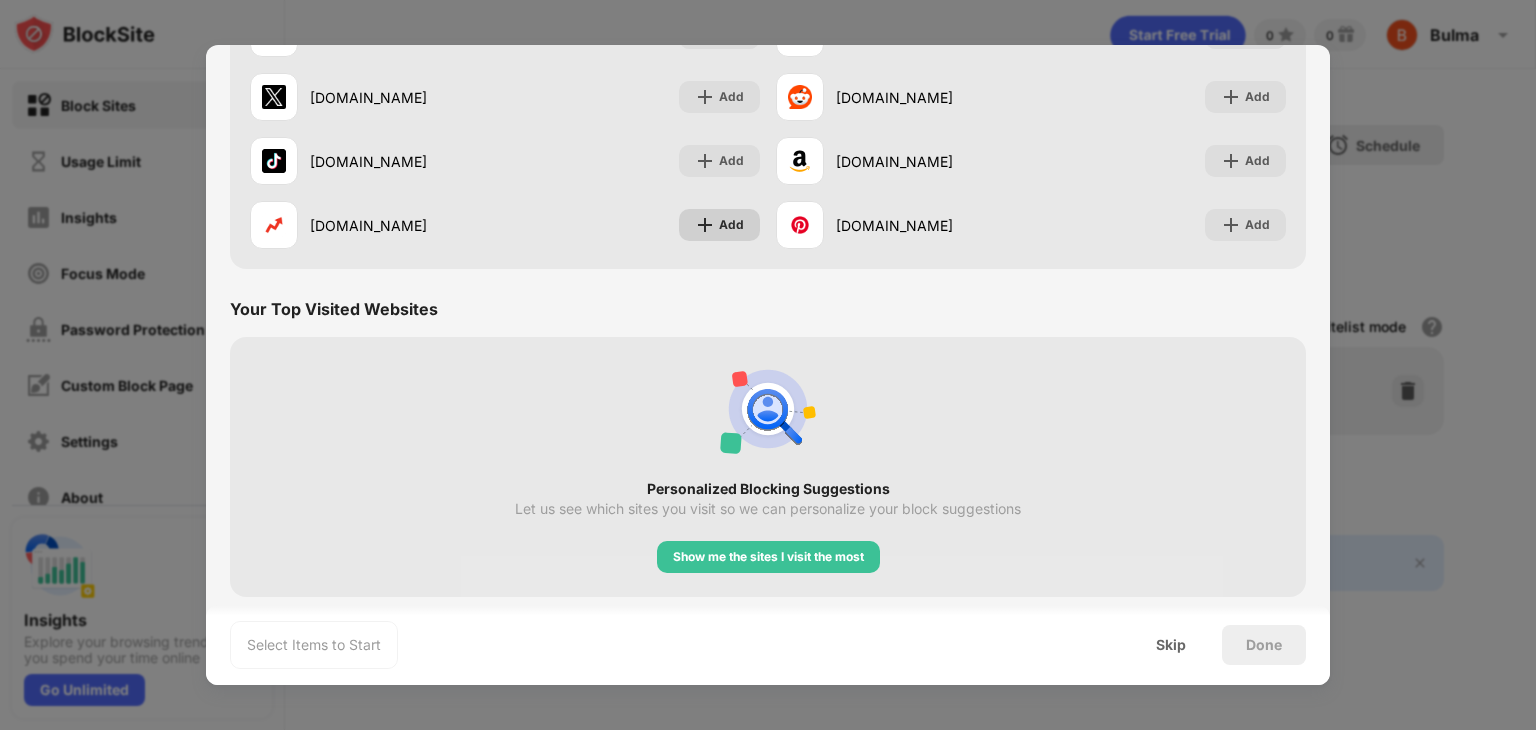 scroll, scrollTop: 0, scrollLeft: 0, axis: both 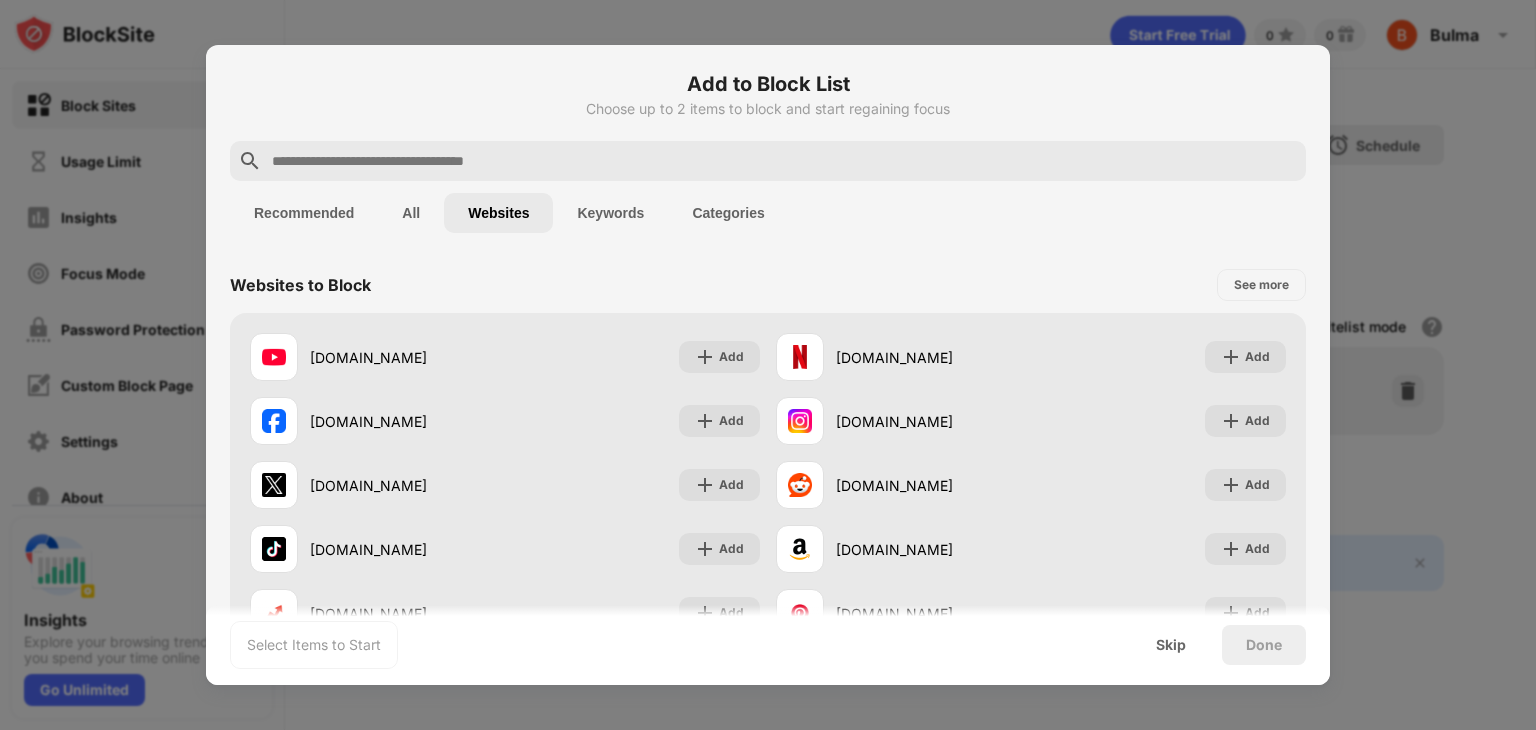 click on "Keywords" at bounding box center [610, 213] 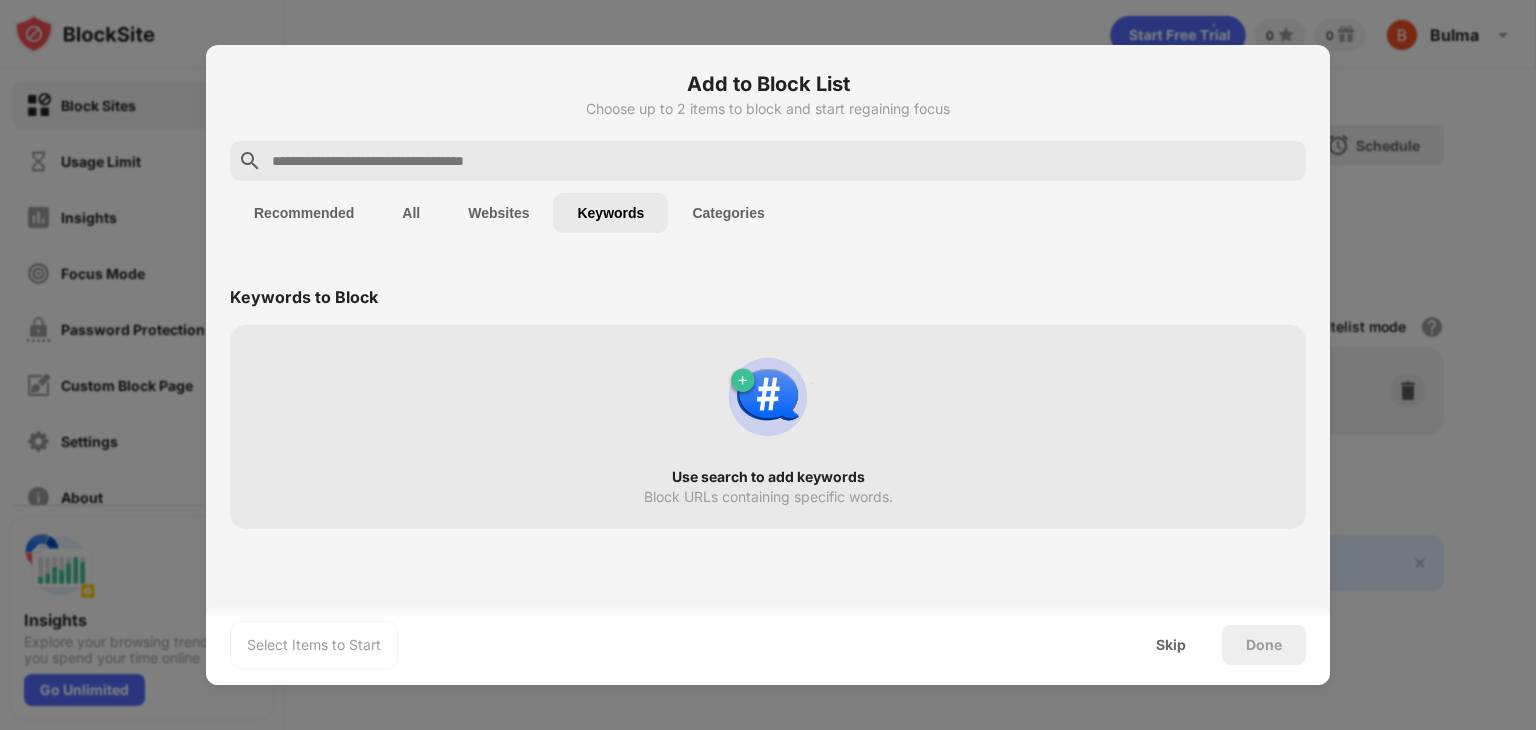 click on "Categories" at bounding box center (728, 213) 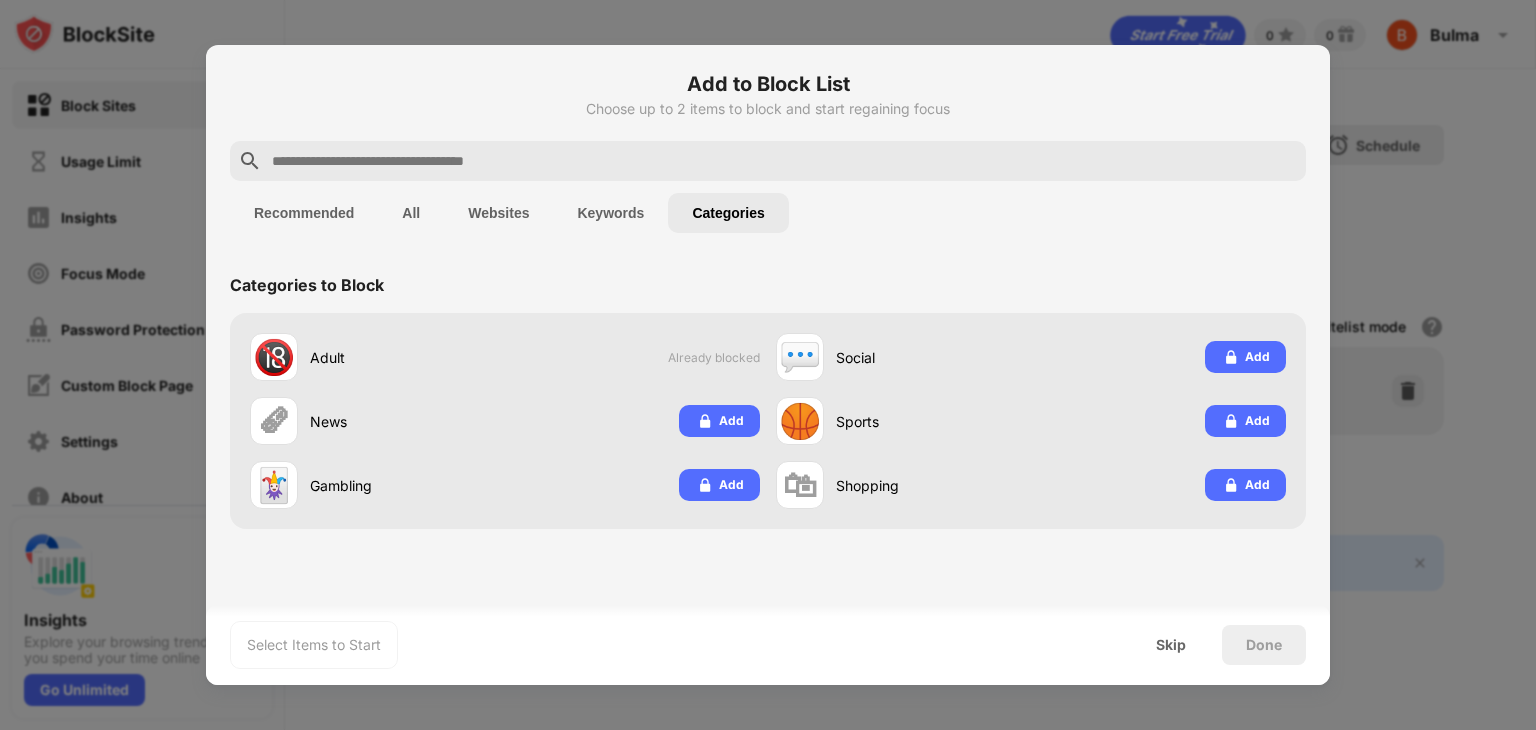 click on "All" at bounding box center (411, 213) 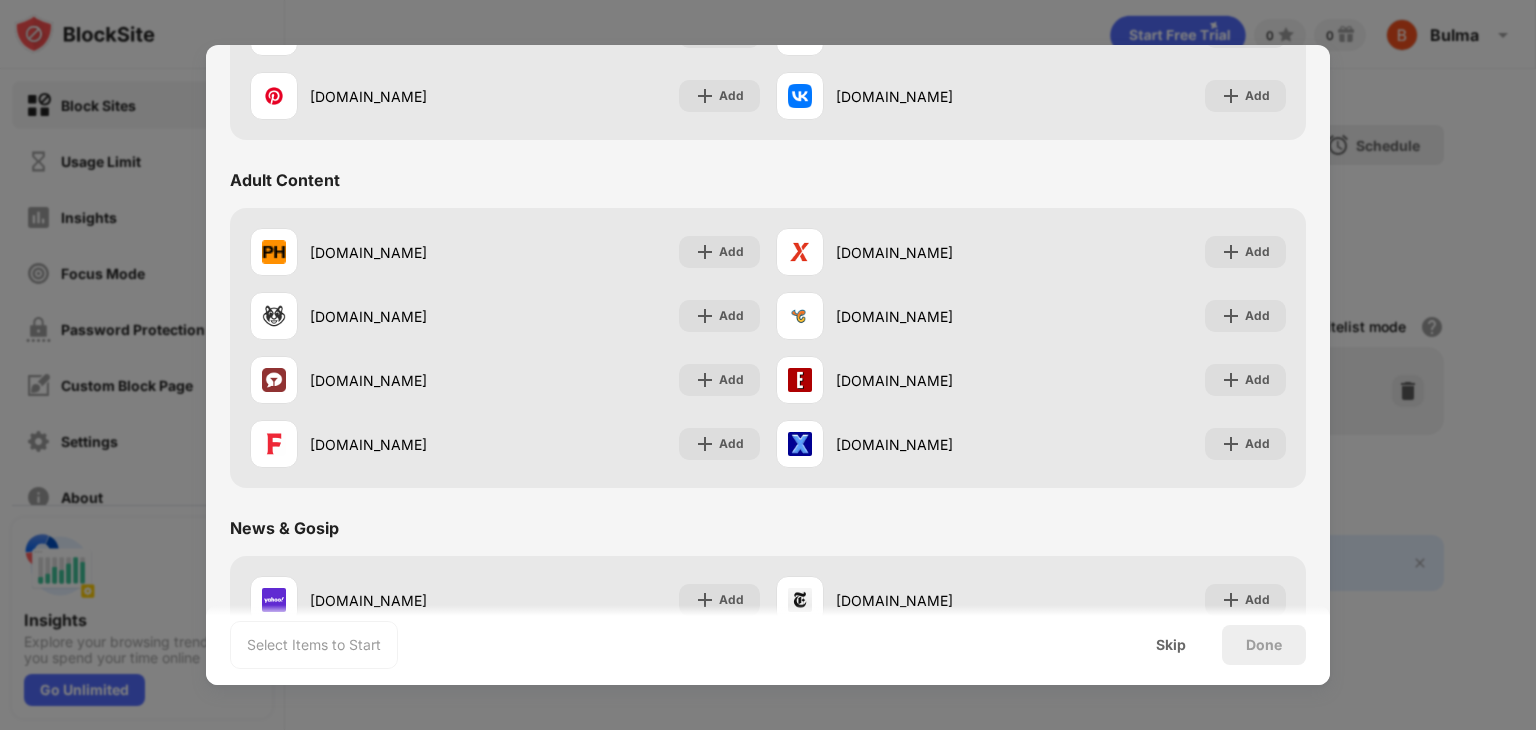 scroll, scrollTop: 1095, scrollLeft: 0, axis: vertical 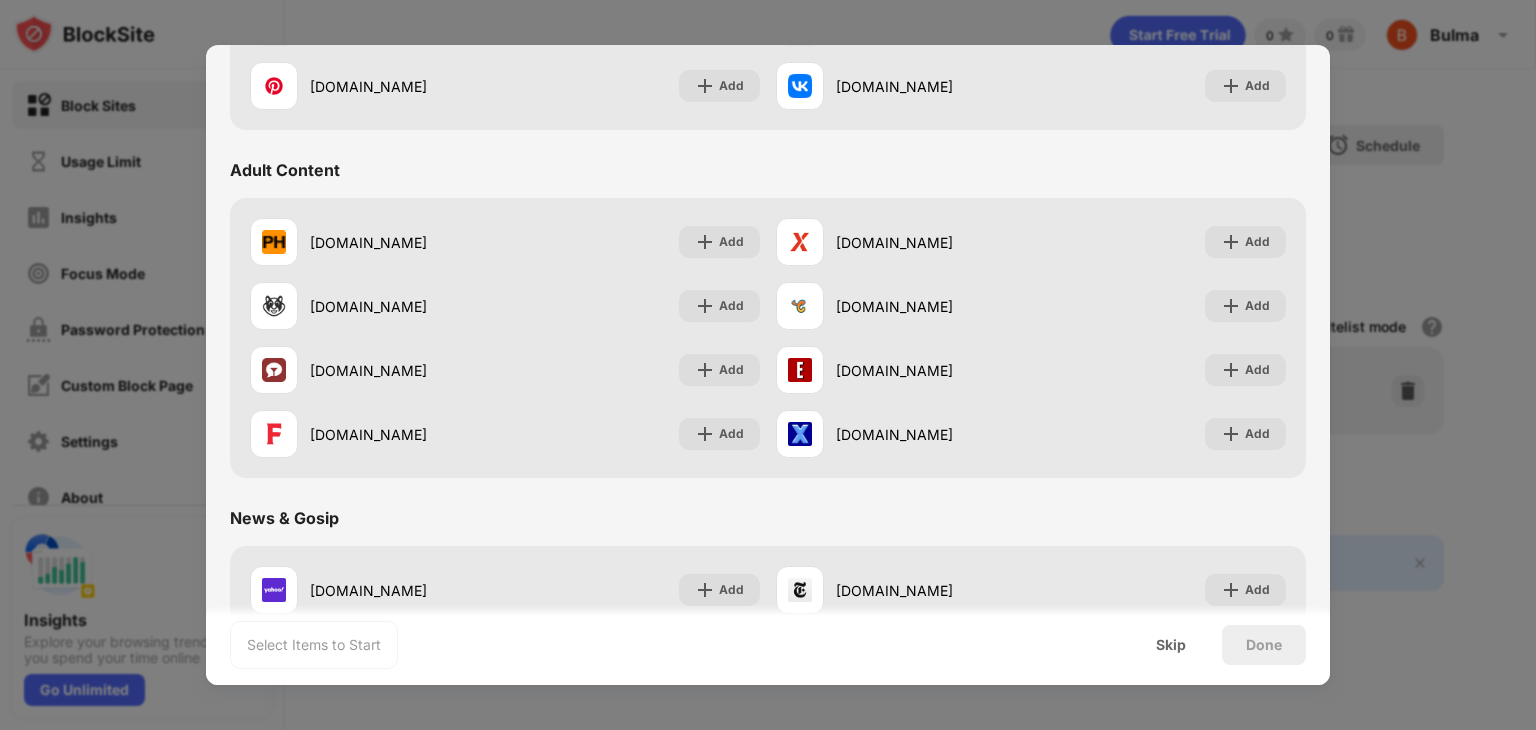 click on "Adult Content" at bounding box center (285, 170) 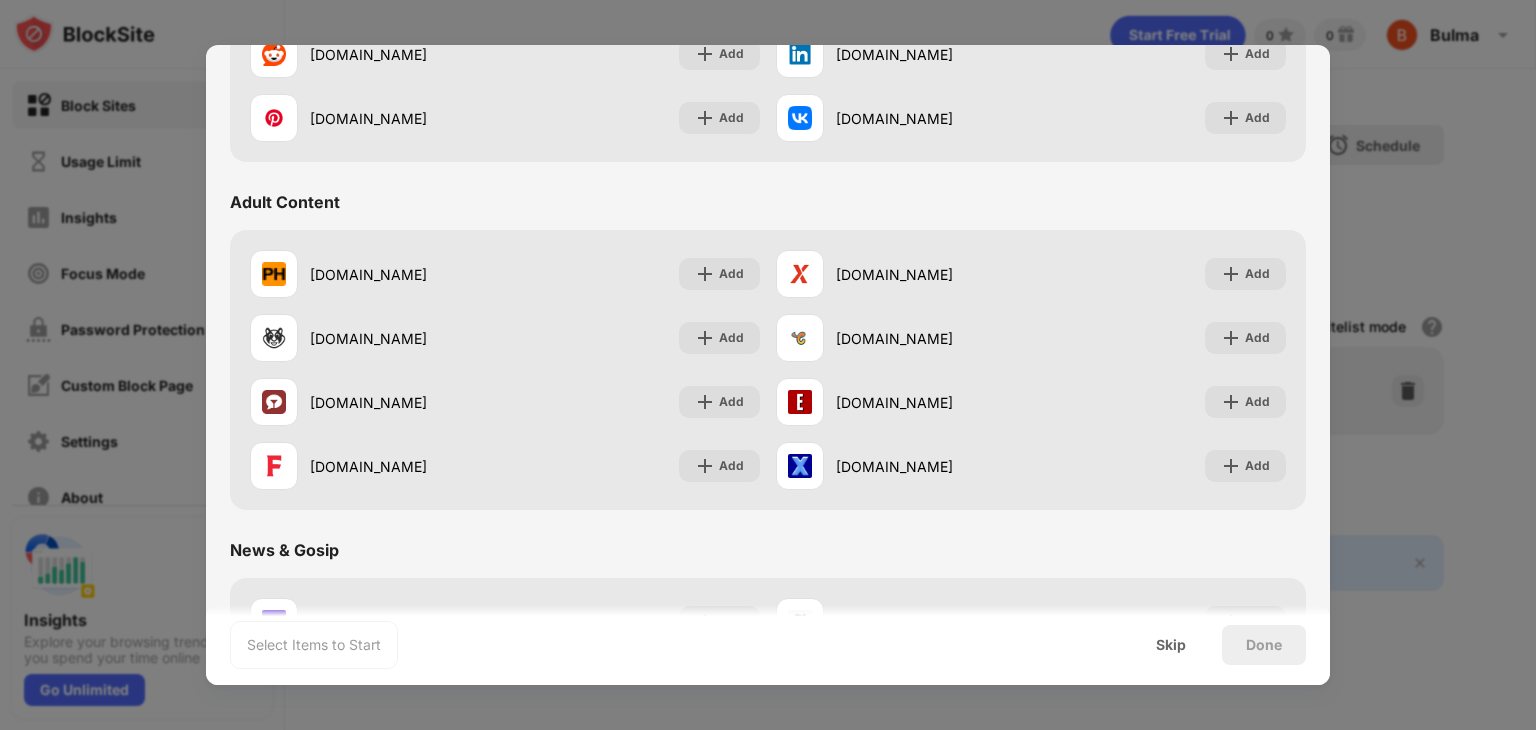 scroll, scrollTop: 0, scrollLeft: 0, axis: both 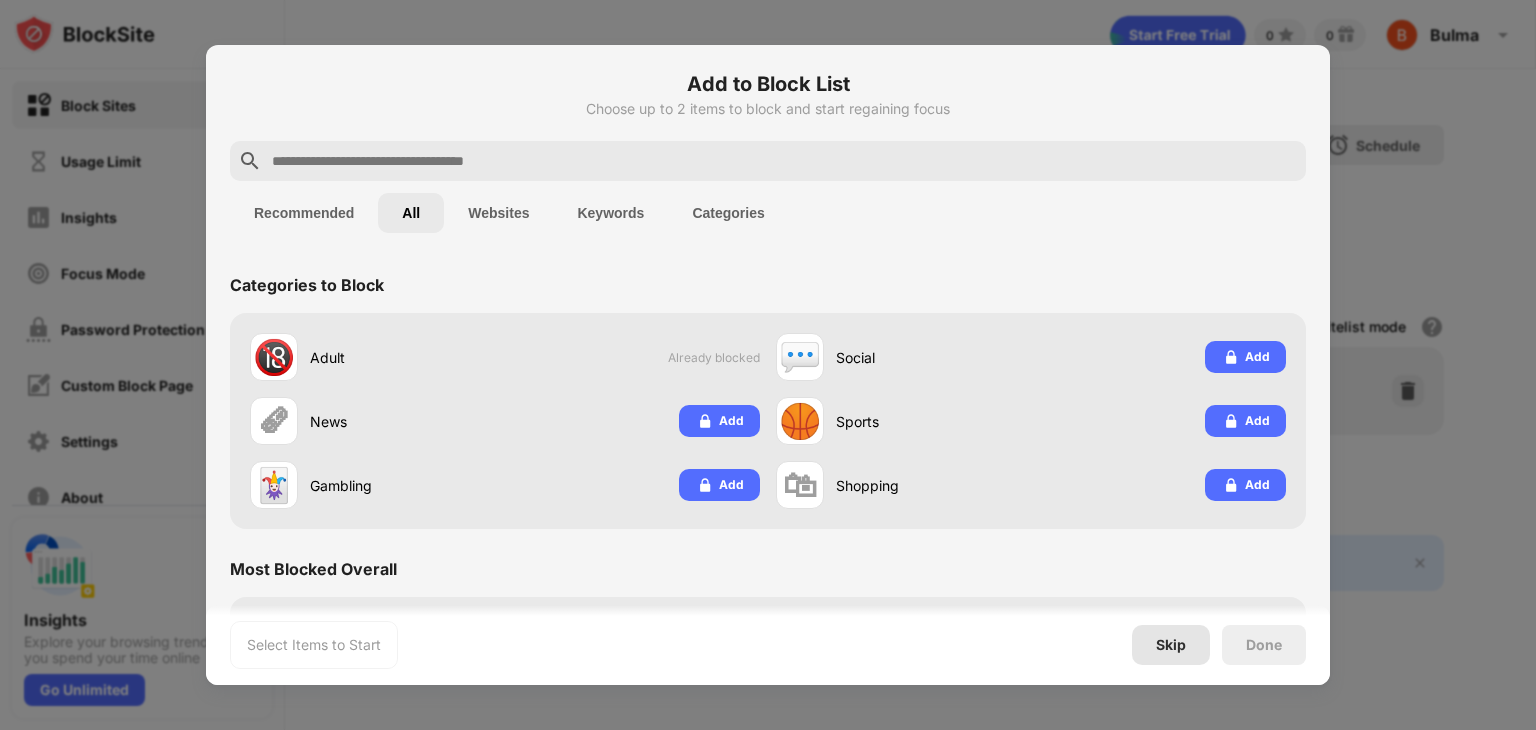 click on "Skip" at bounding box center (1171, 645) 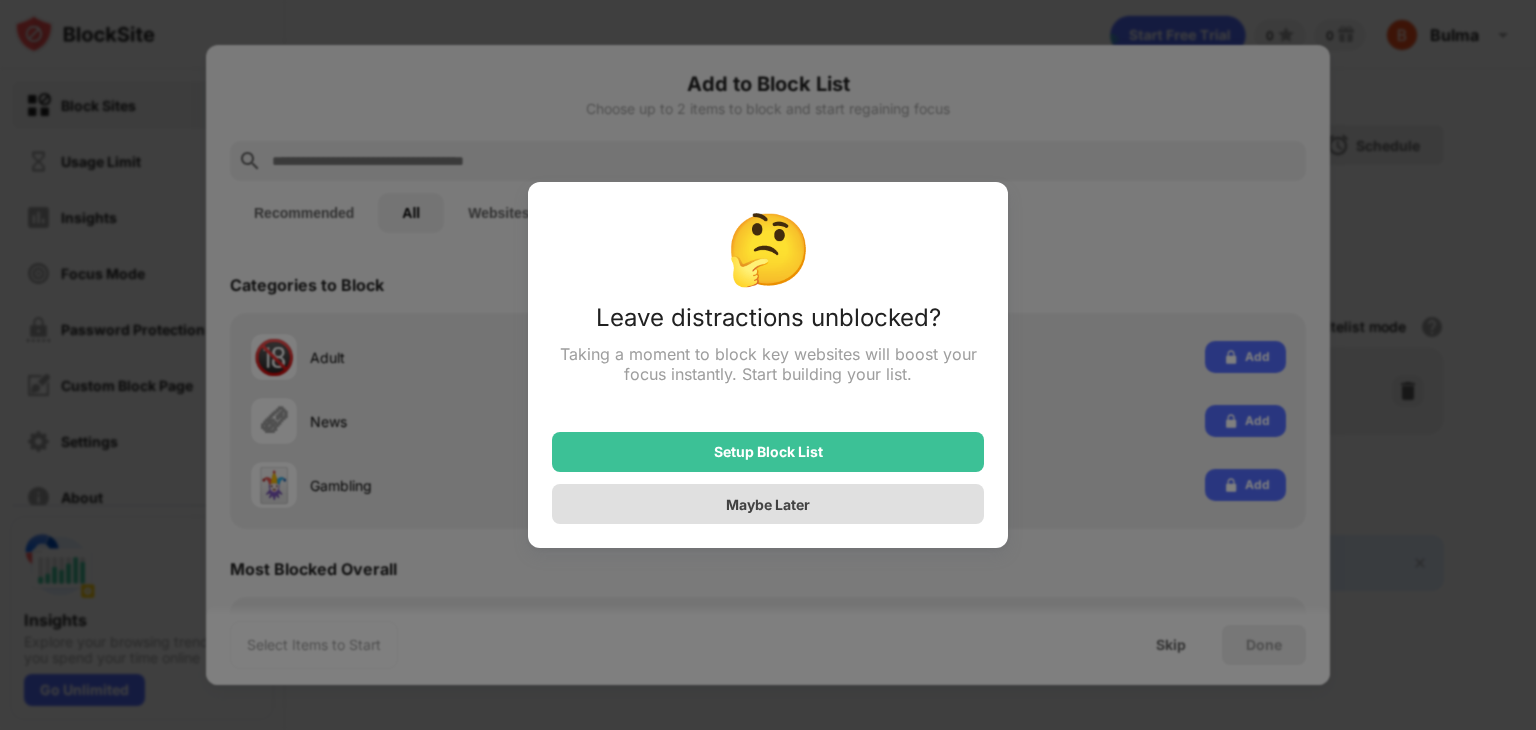 click on "Maybe Later" at bounding box center [768, 504] 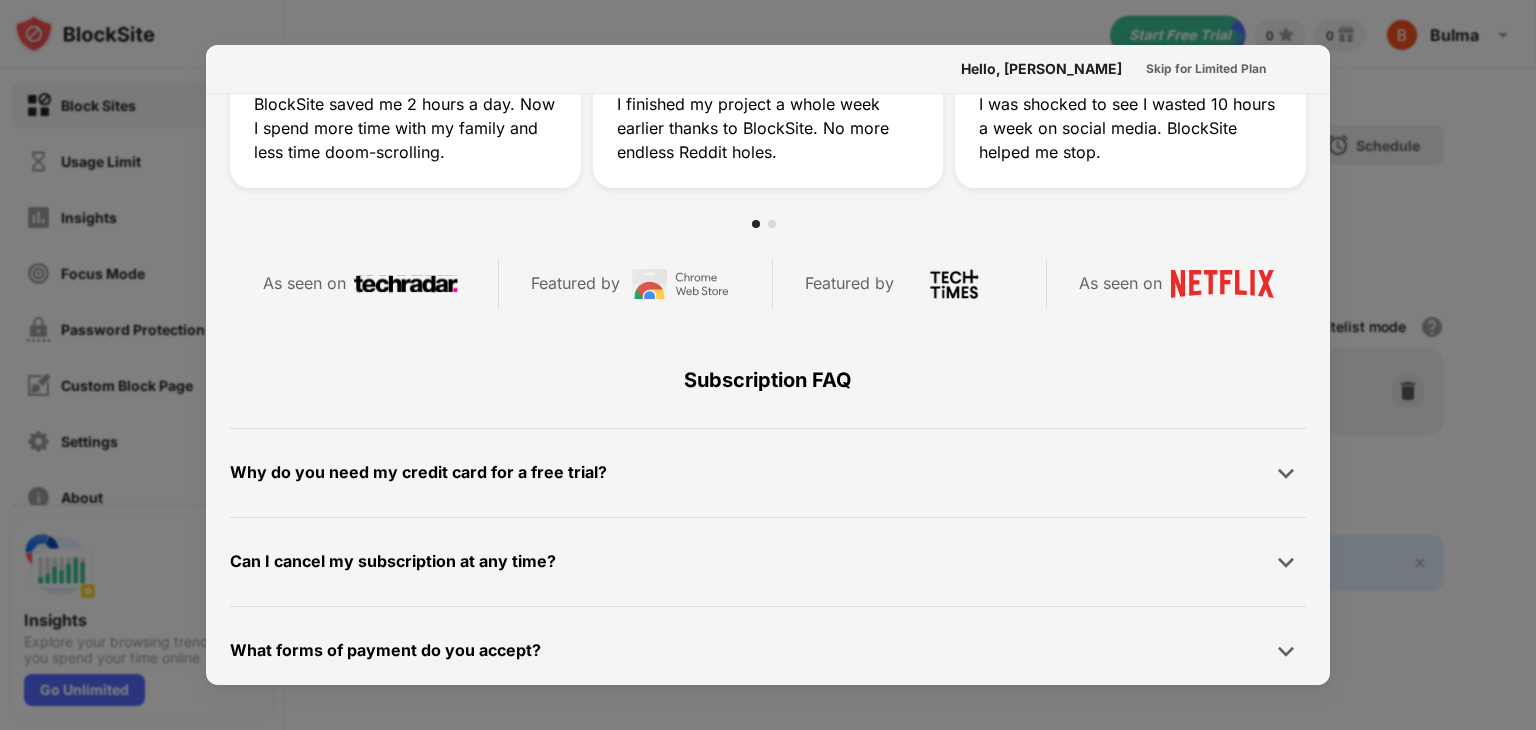scroll, scrollTop: 974, scrollLeft: 0, axis: vertical 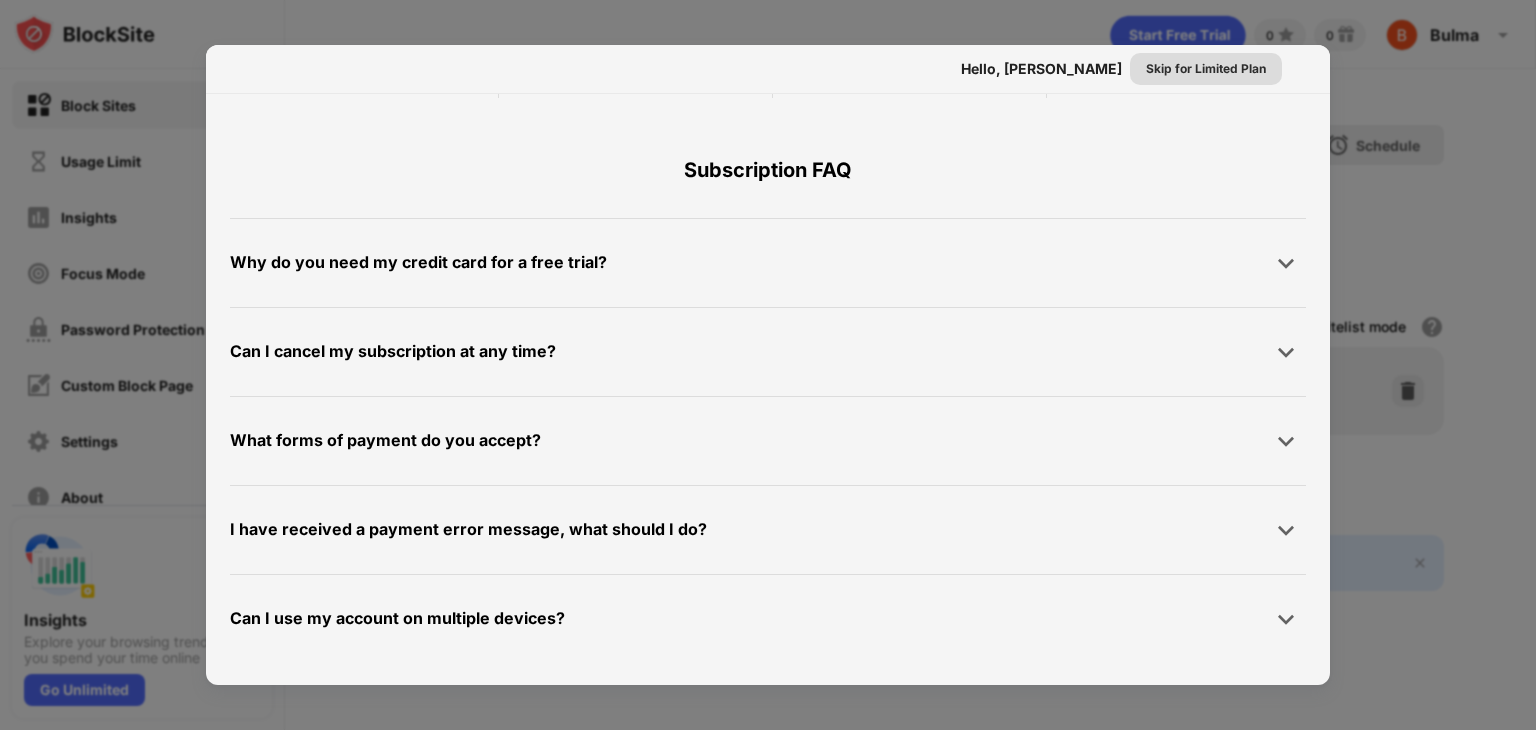 click on "Skip for Limited Plan" at bounding box center (1206, 69) 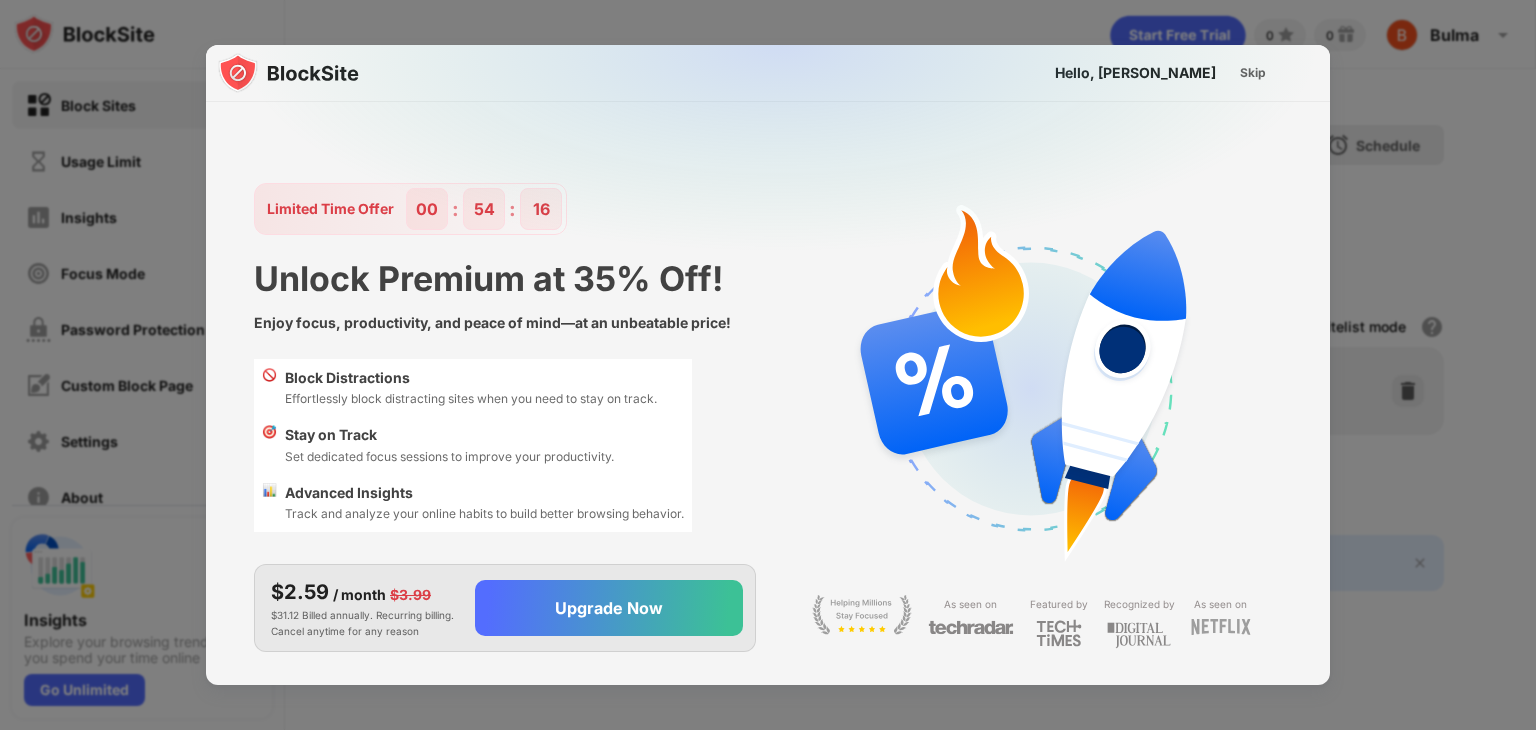 scroll, scrollTop: 0, scrollLeft: 0, axis: both 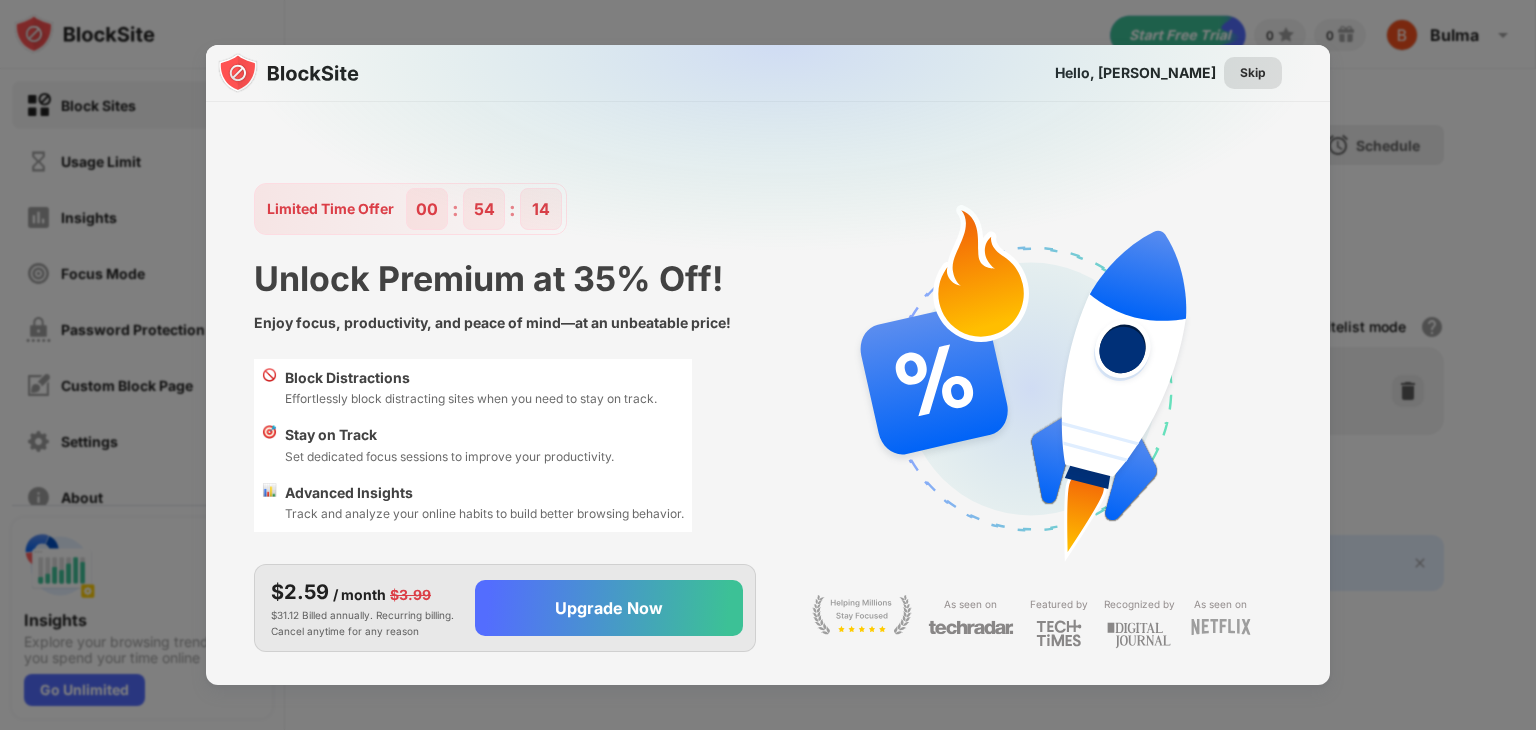 click on "Skip" at bounding box center (1253, 73) 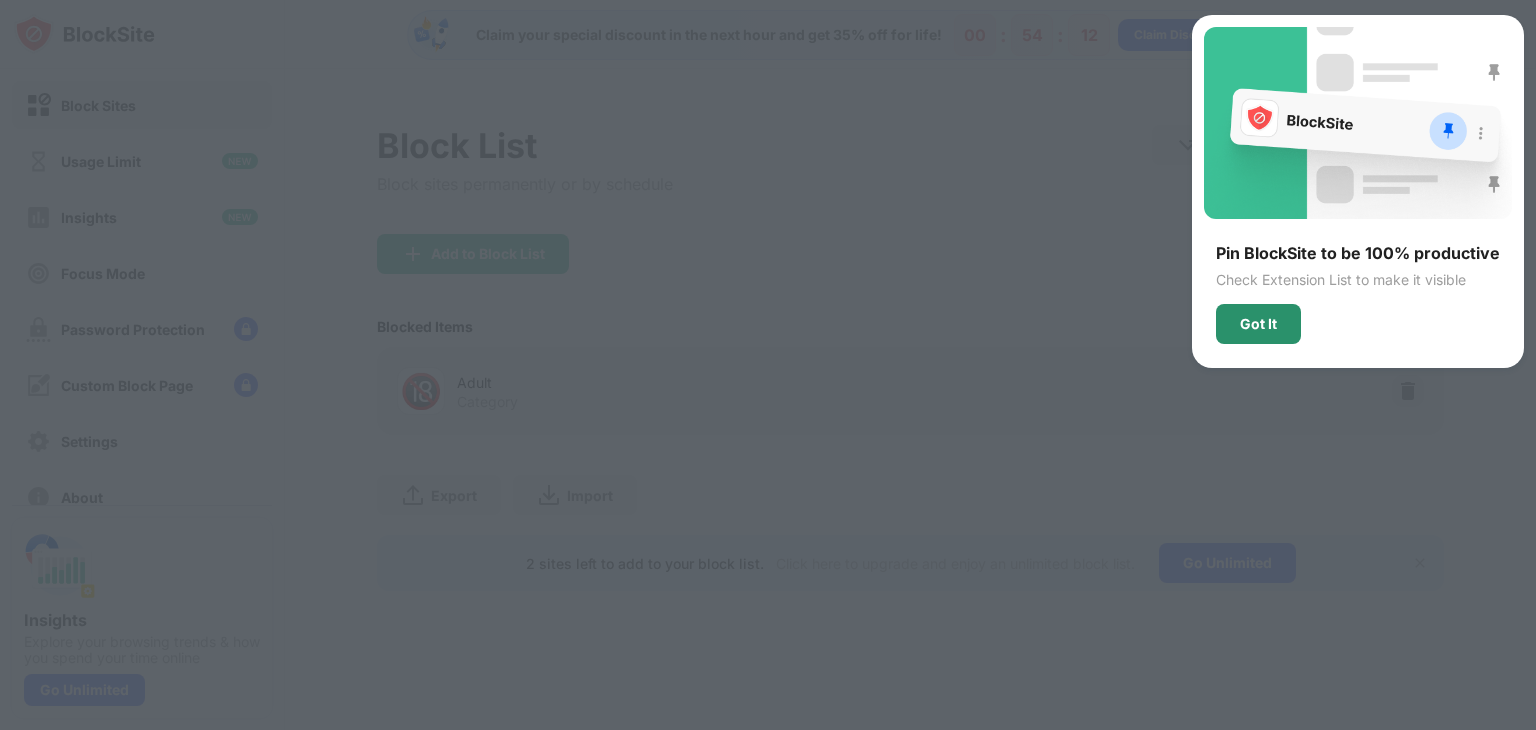 click on "Got It" at bounding box center [1258, 324] 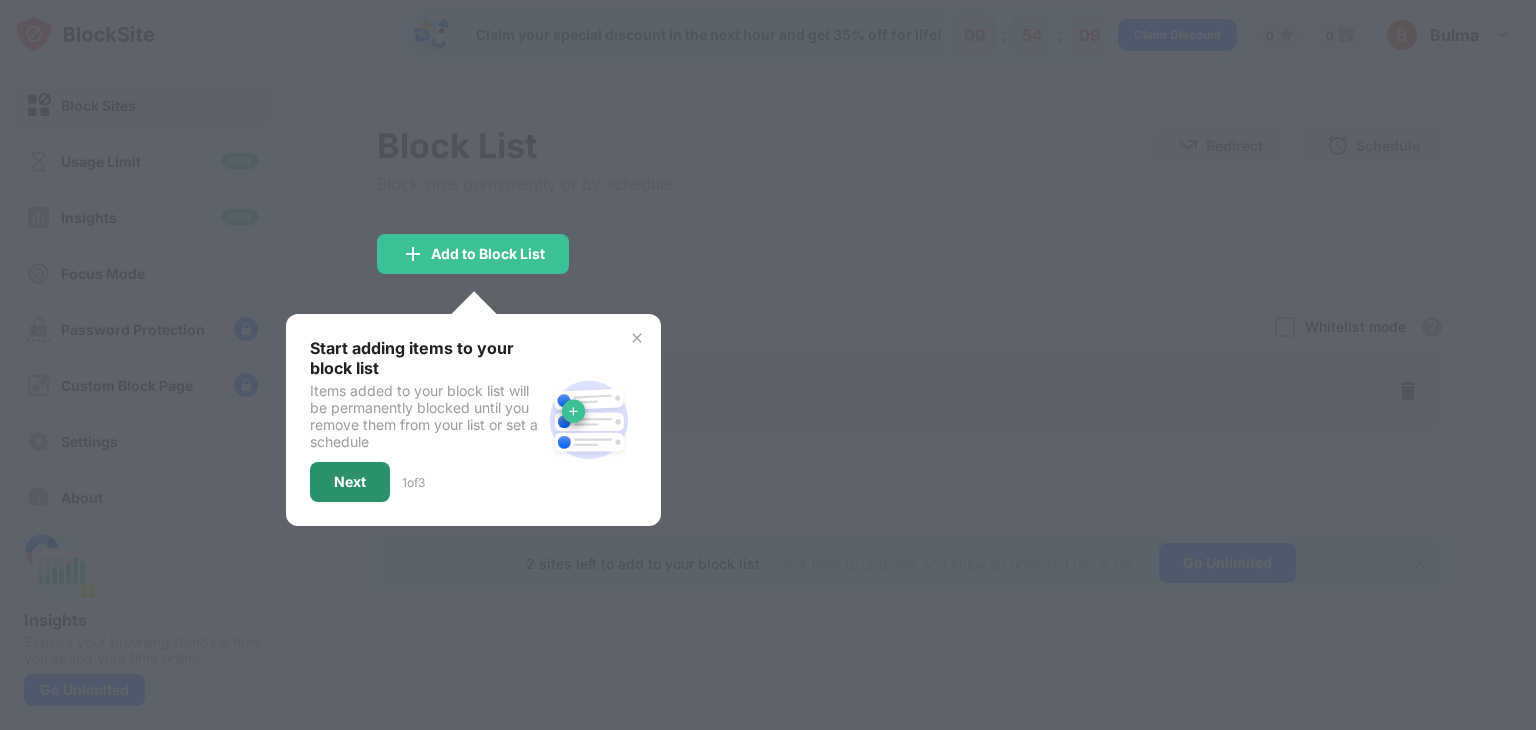 click on "Next" at bounding box center (350, 482) 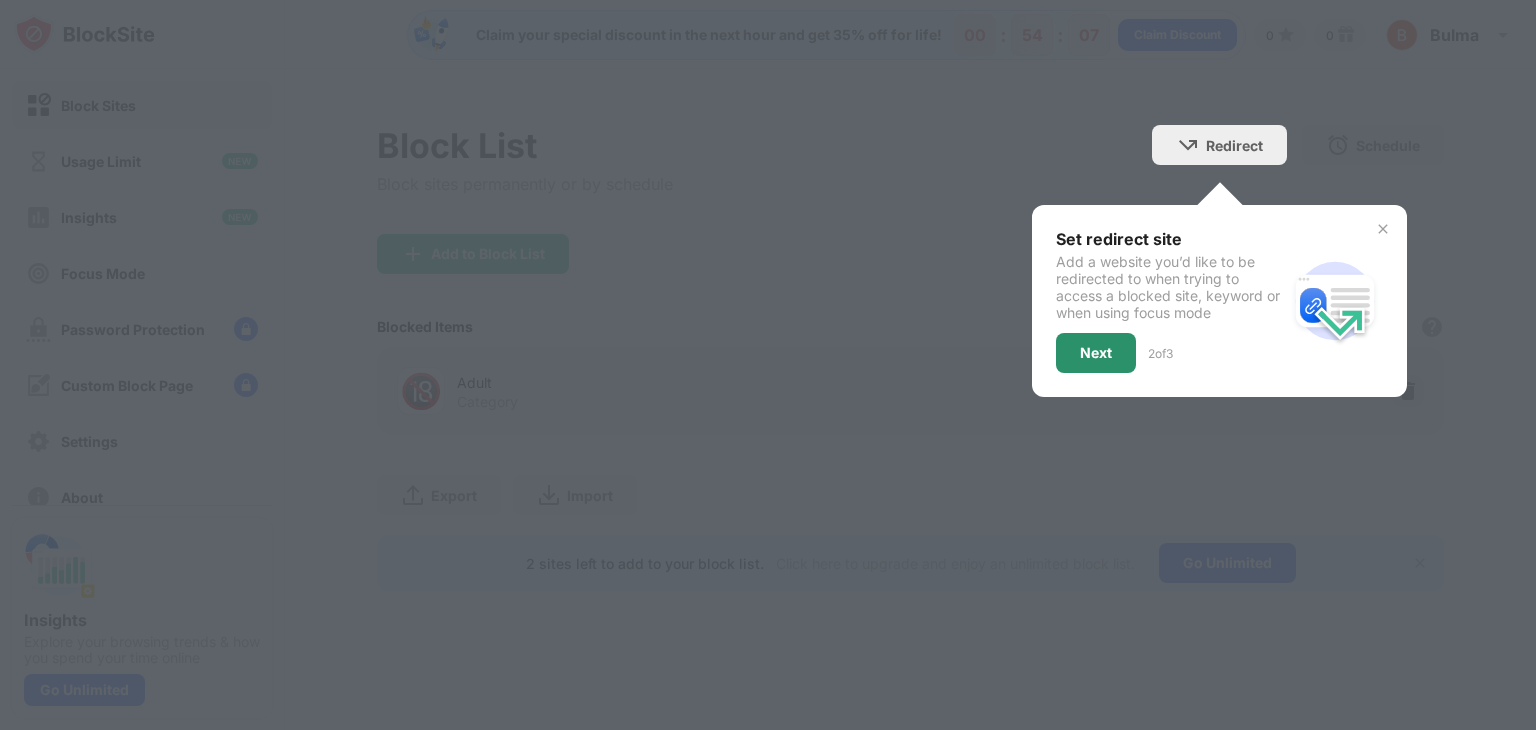 click on "Next" at bounding box center (1096, 353) 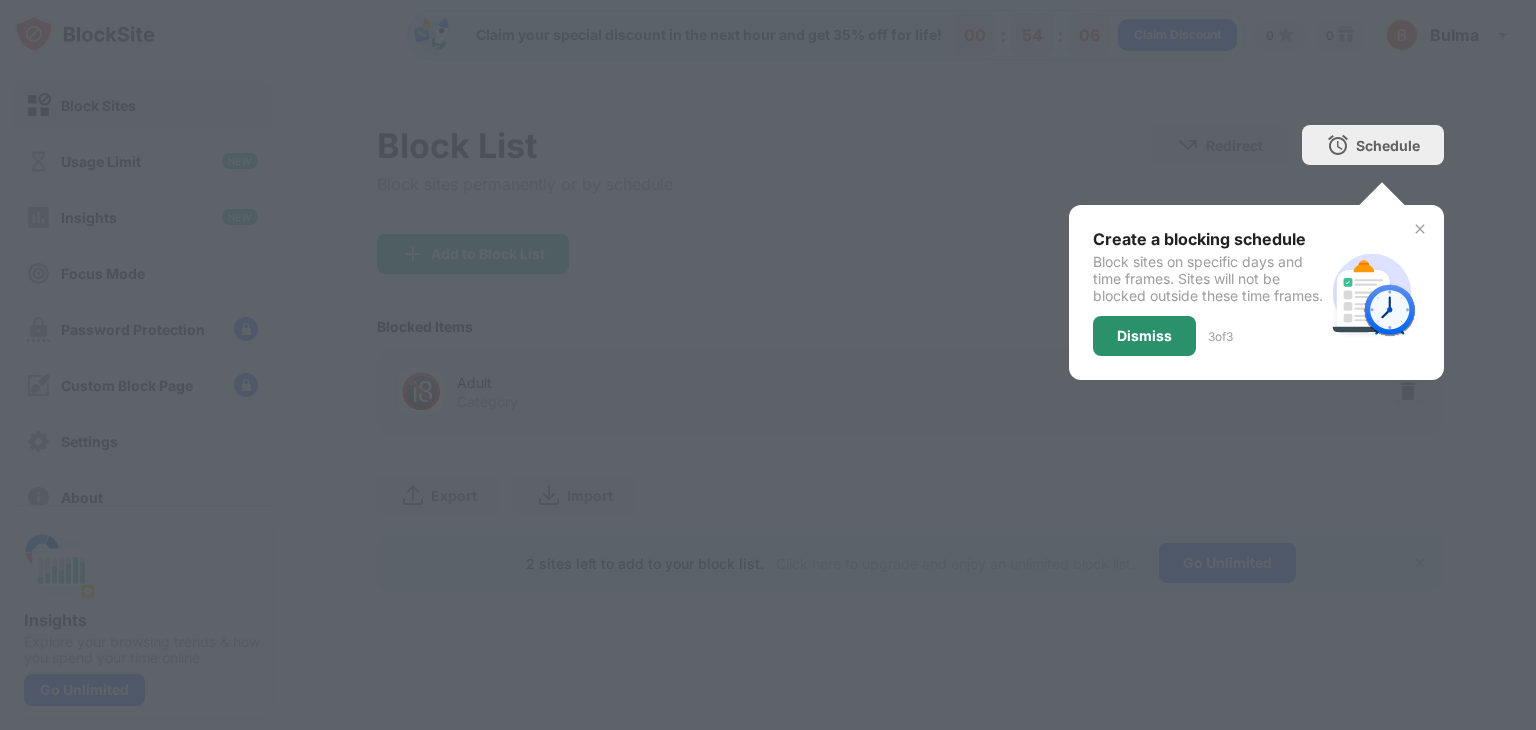 click on "Dismiss" at bounding box center [1144, 336] 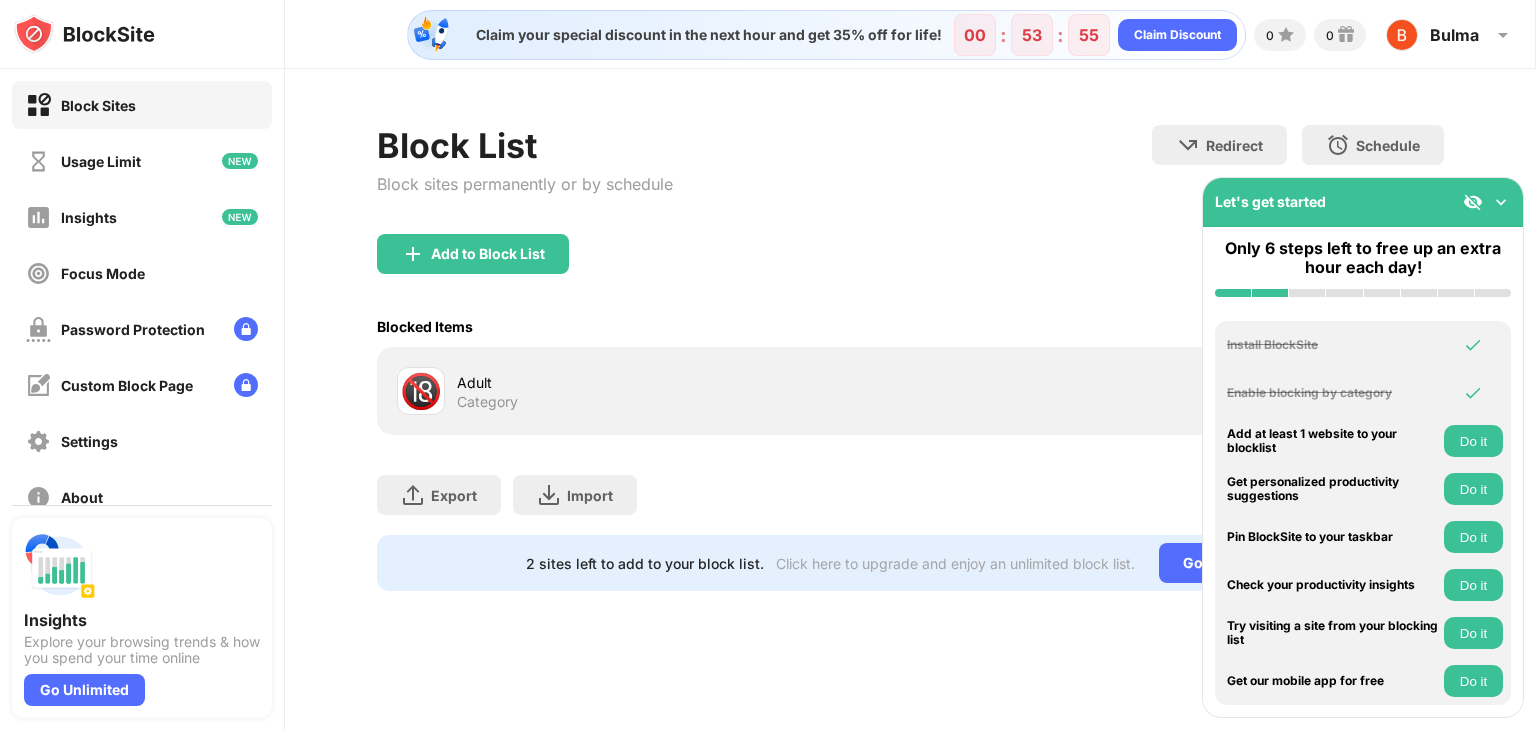click at bounding box center [1501, 202] 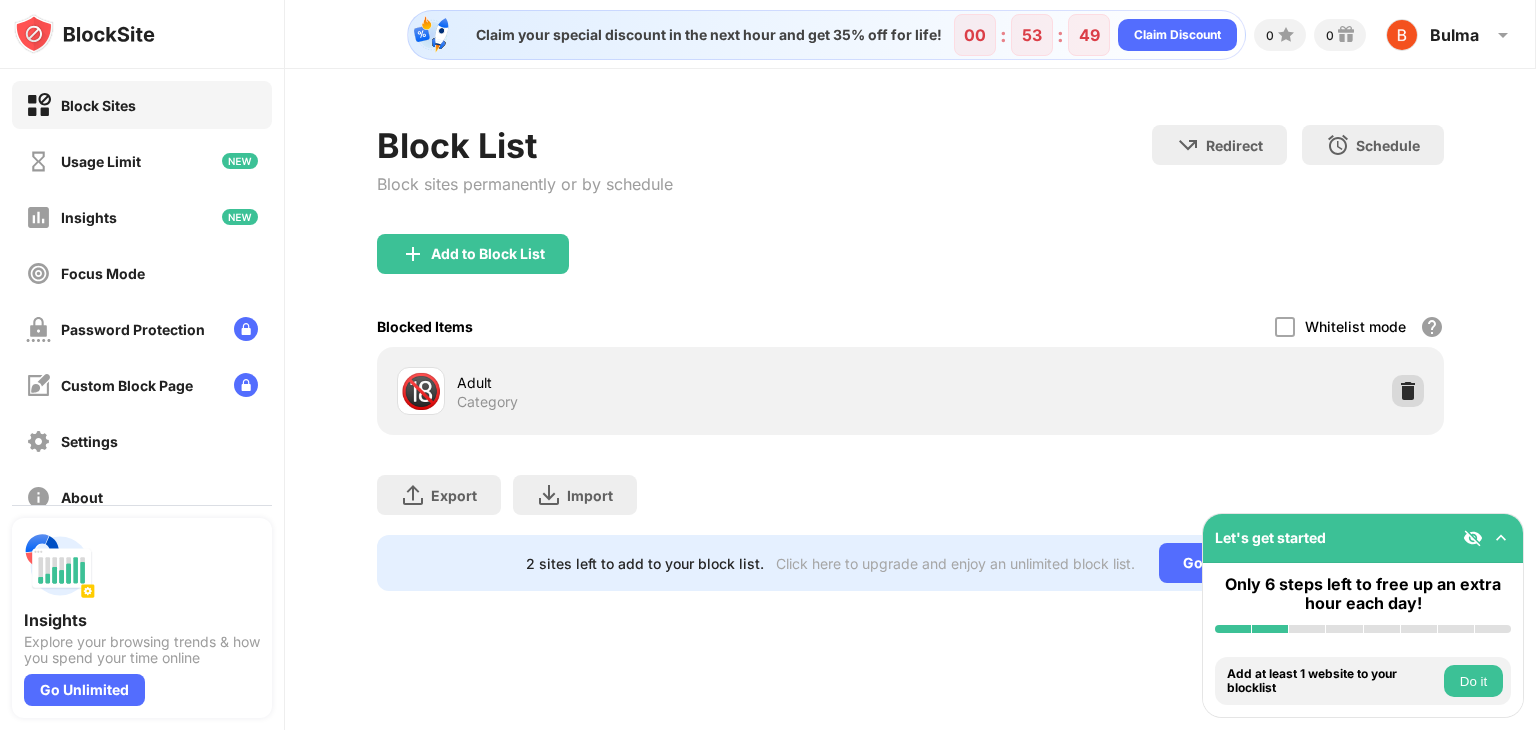 click at bounding box center (1408, 391) 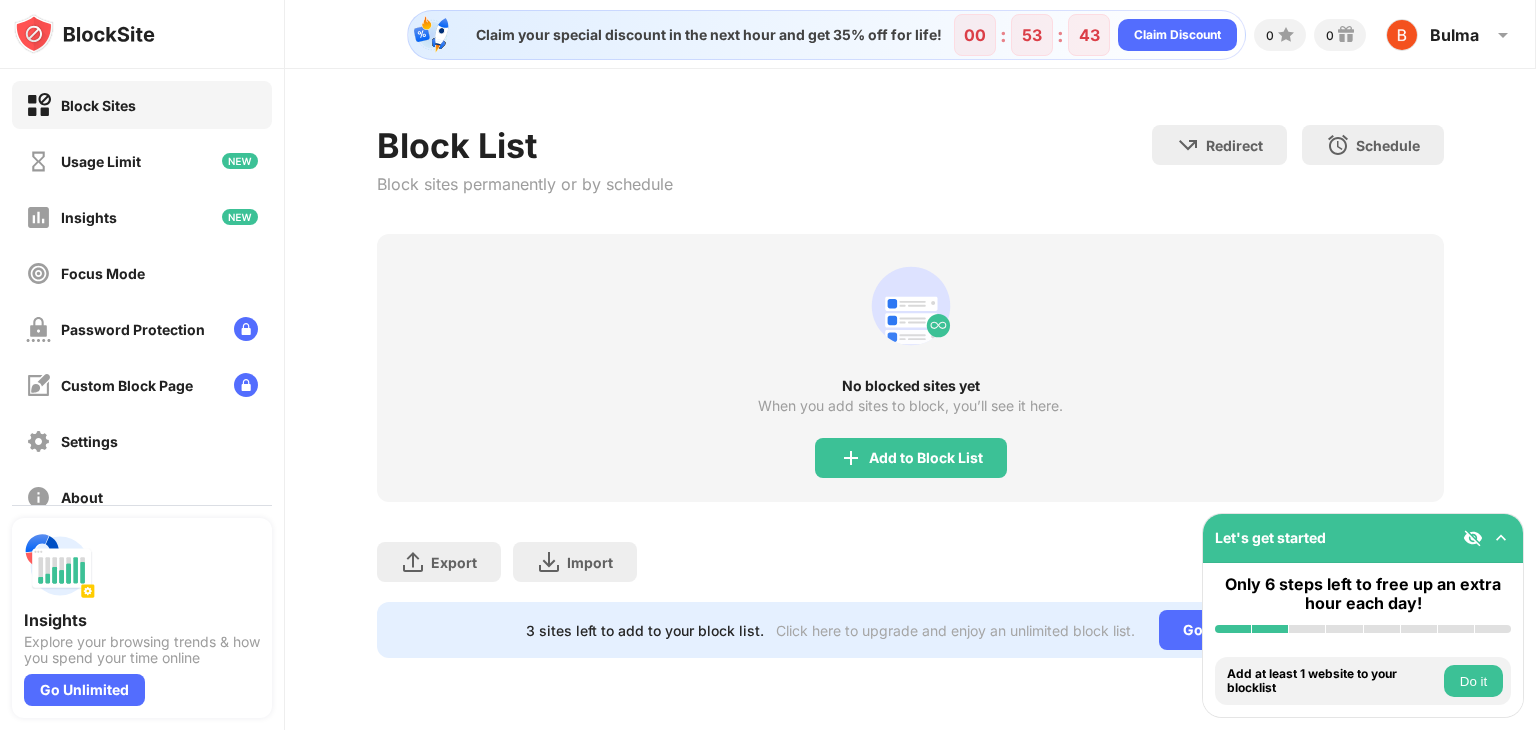 click on "Let's get started" at bounding box center (1363, 538) 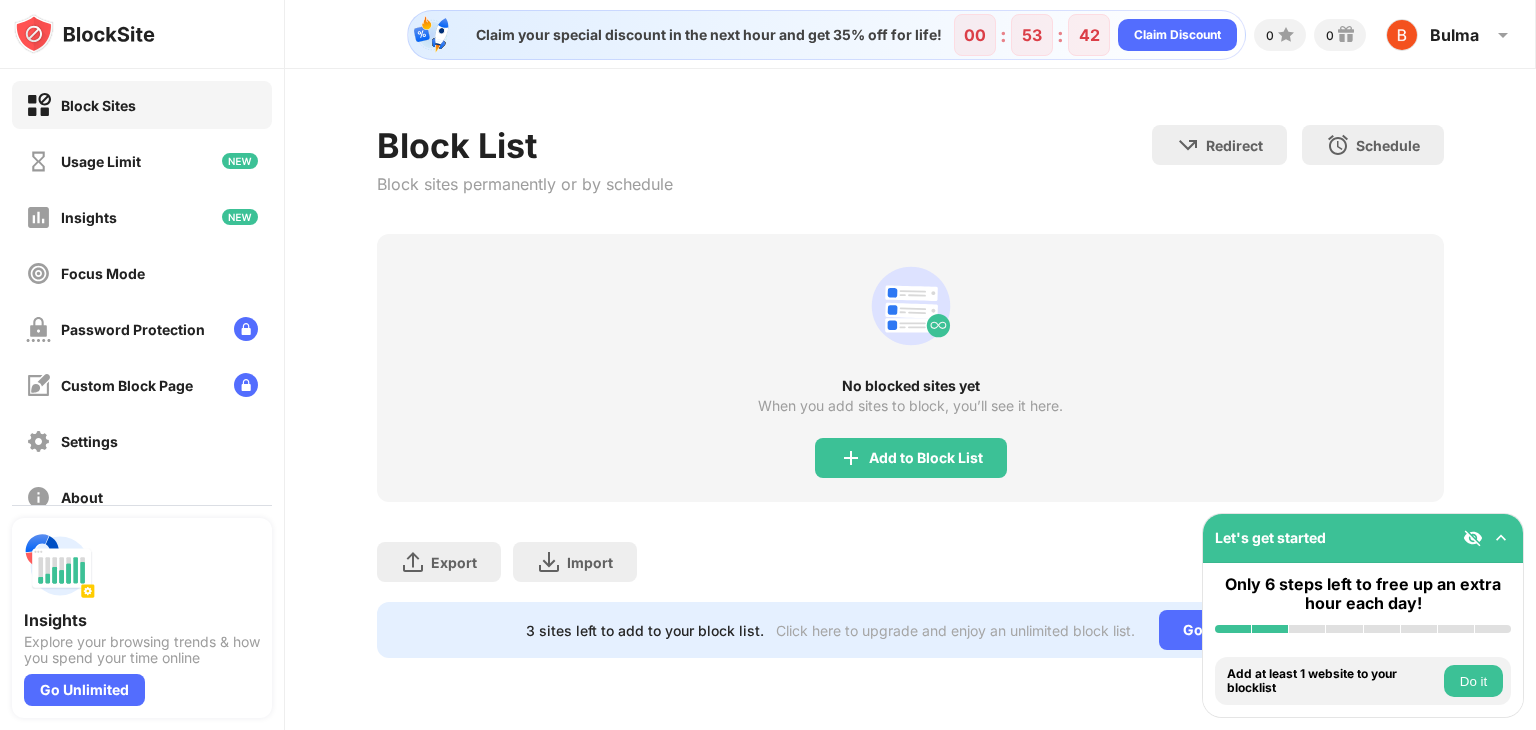 click at bounding box center (1501, 538) 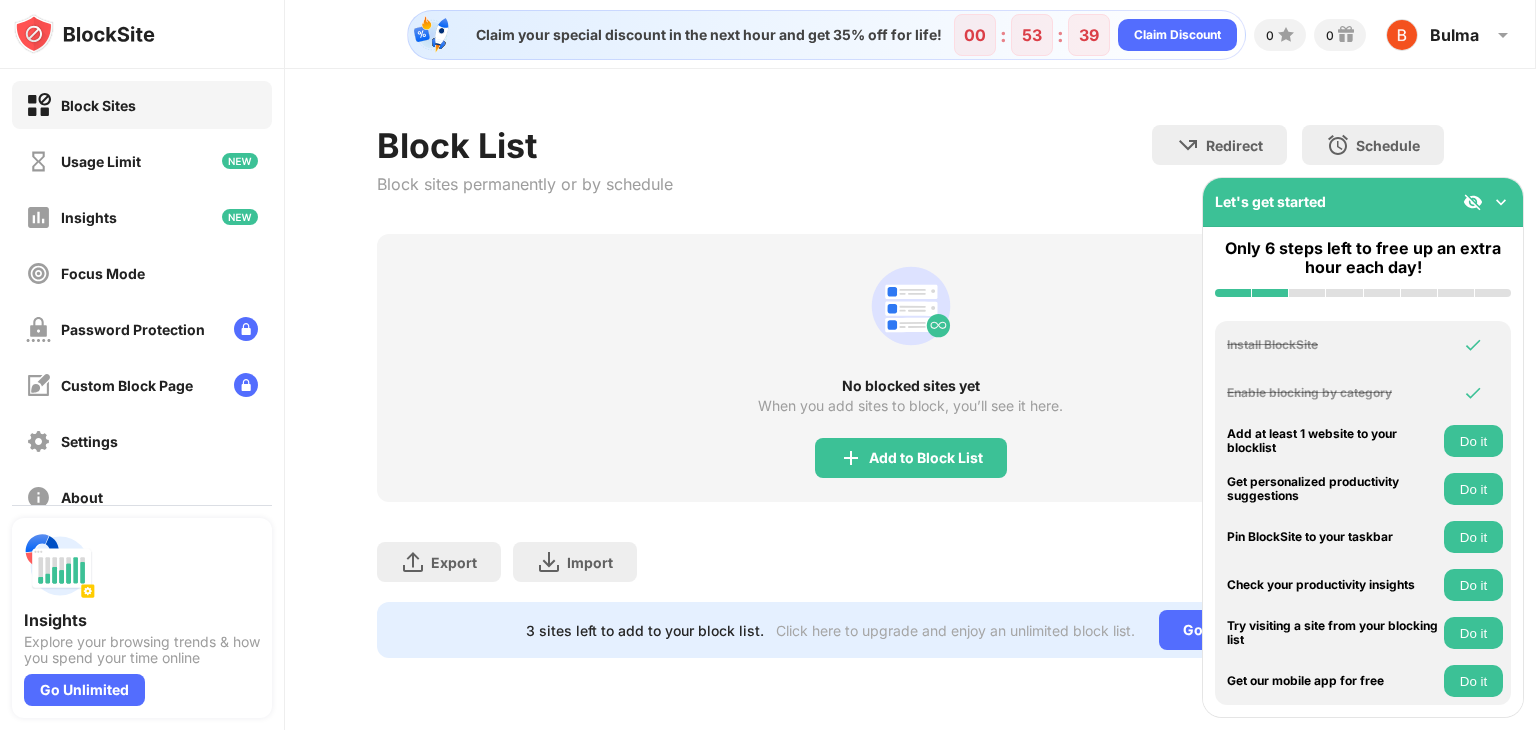 click at bounding box center [1501, 202] 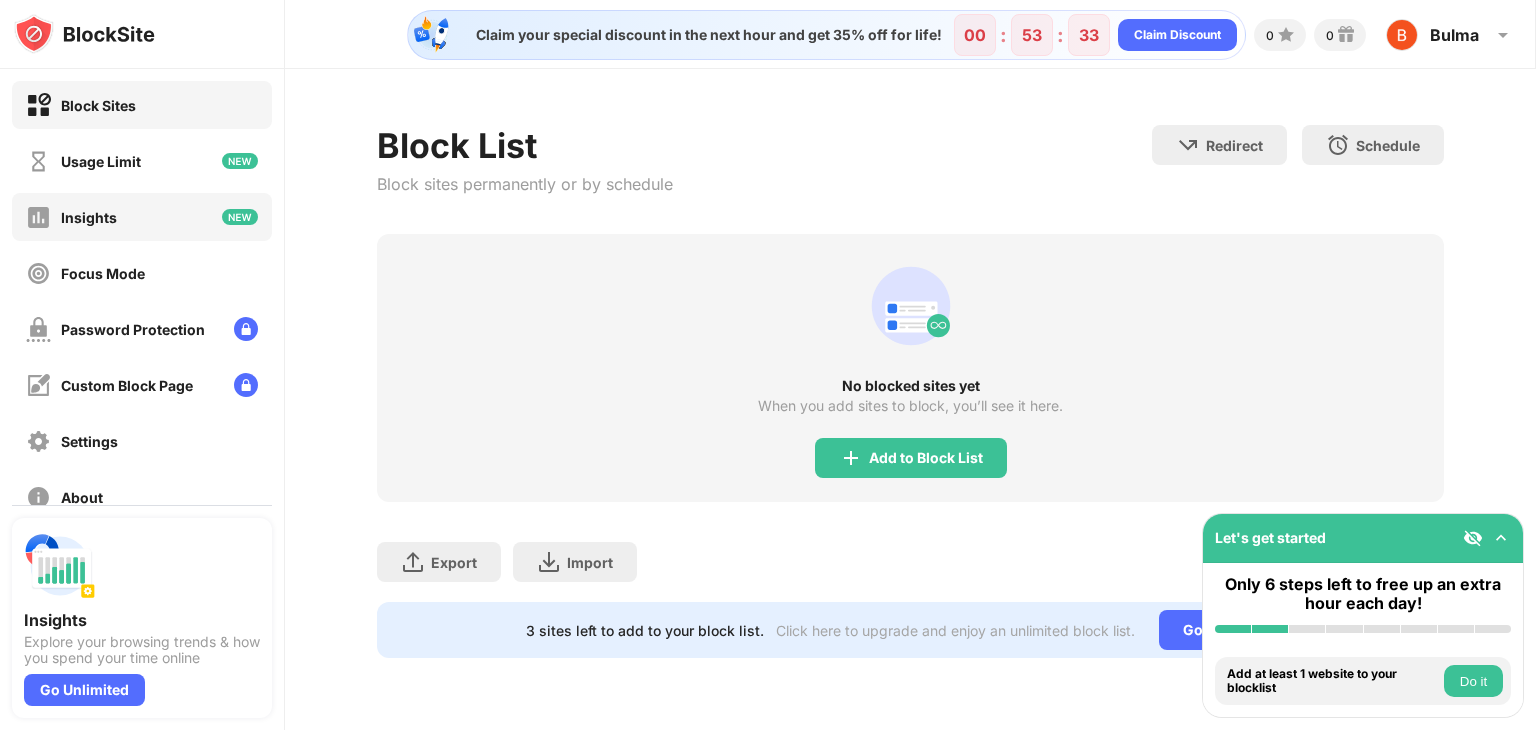 click on "Insights" at bounding box center (142, 217) 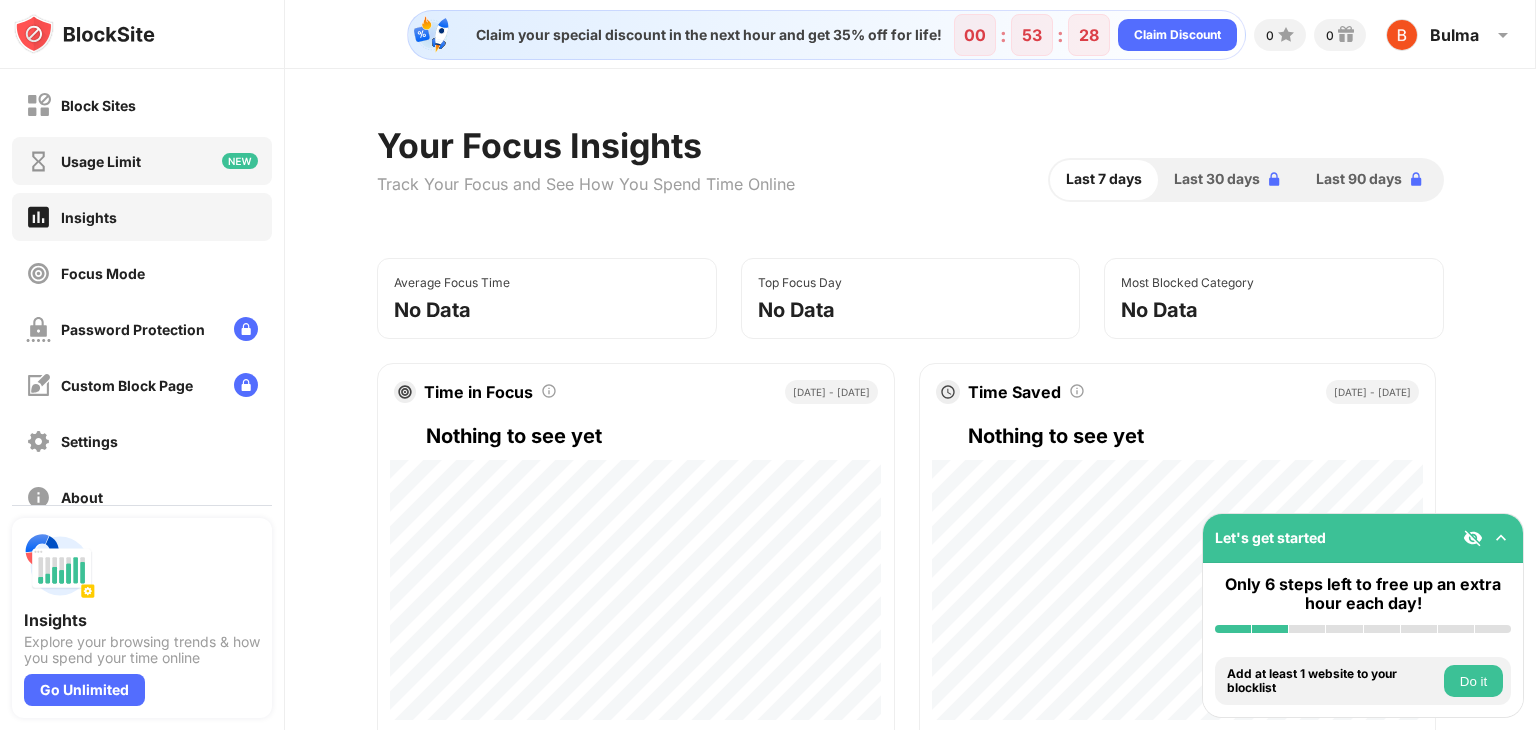 click on "Usage Limit" at bounding box center [142, 161] 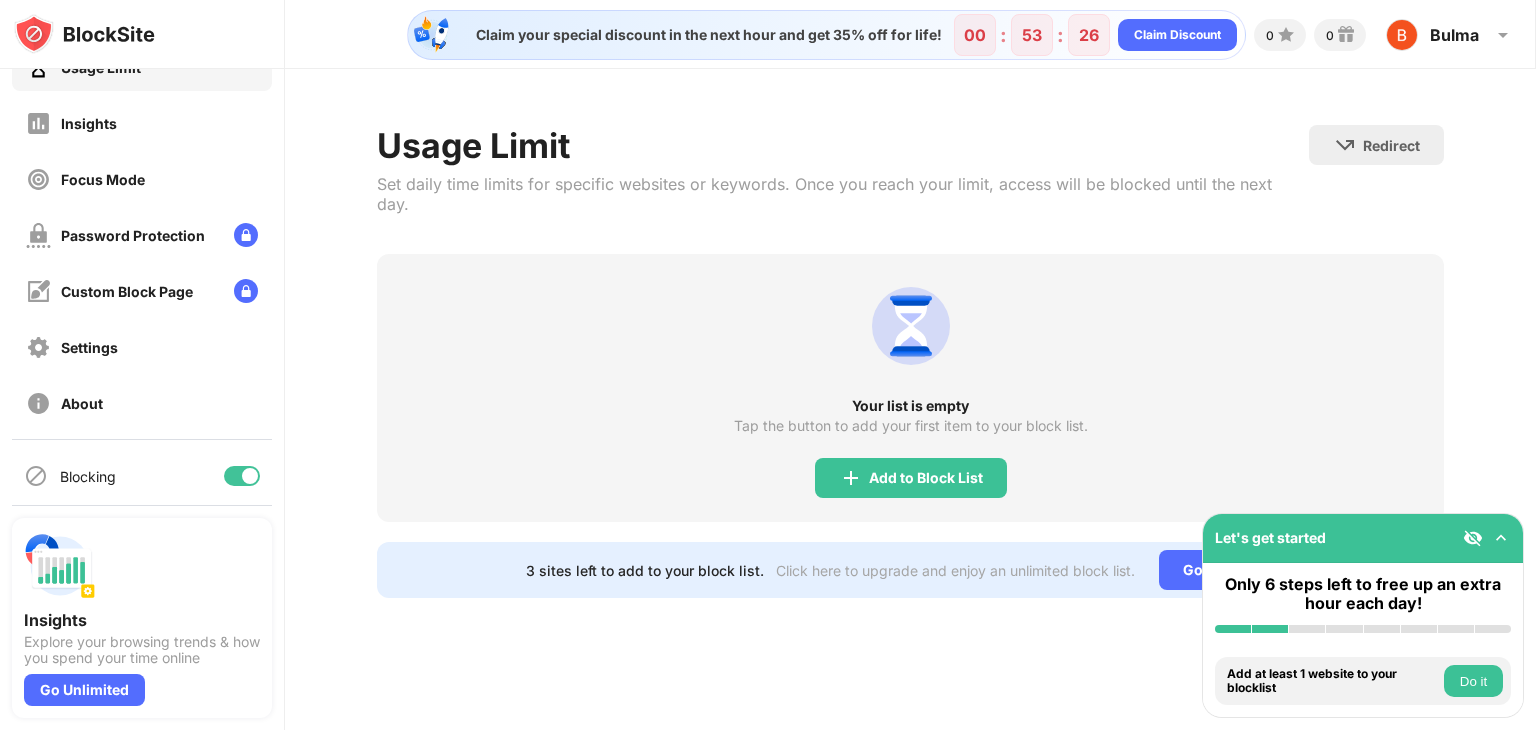 scroll, scrollTop: 148, scrollLeft: 0, axis: vertical 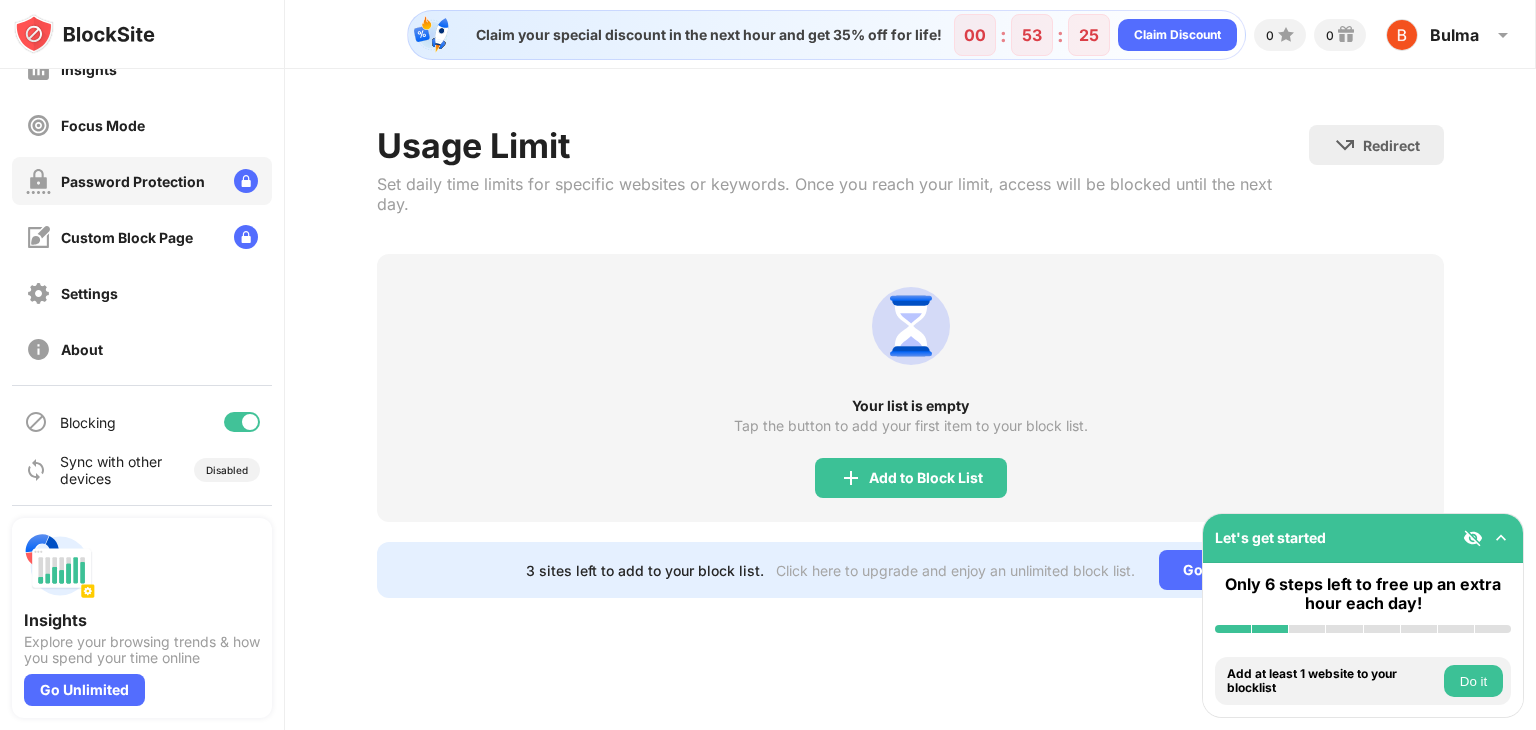 click on "Password Protection" at bounding box center [115, 181] 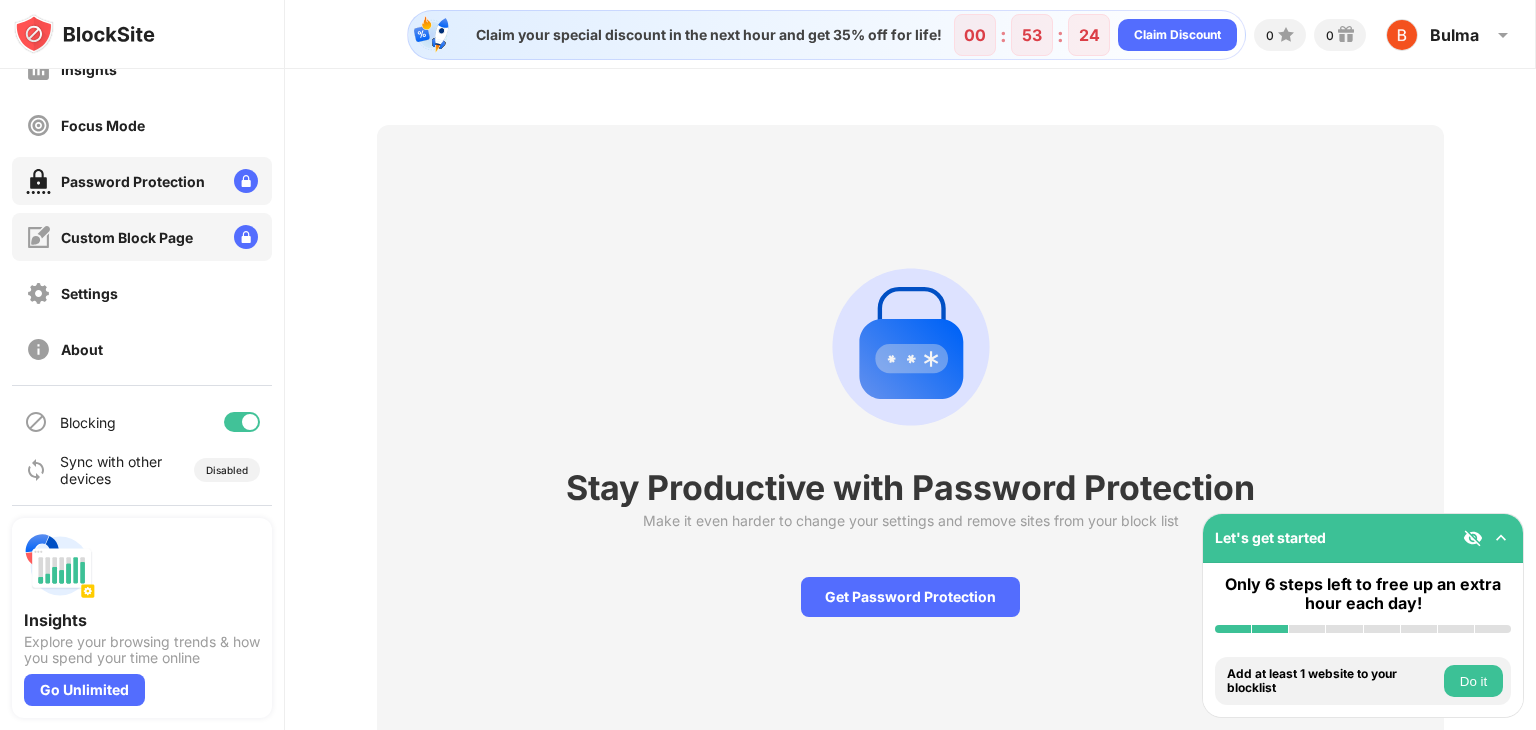 click on "Custom Block Page" at bounding box center [127, 237] 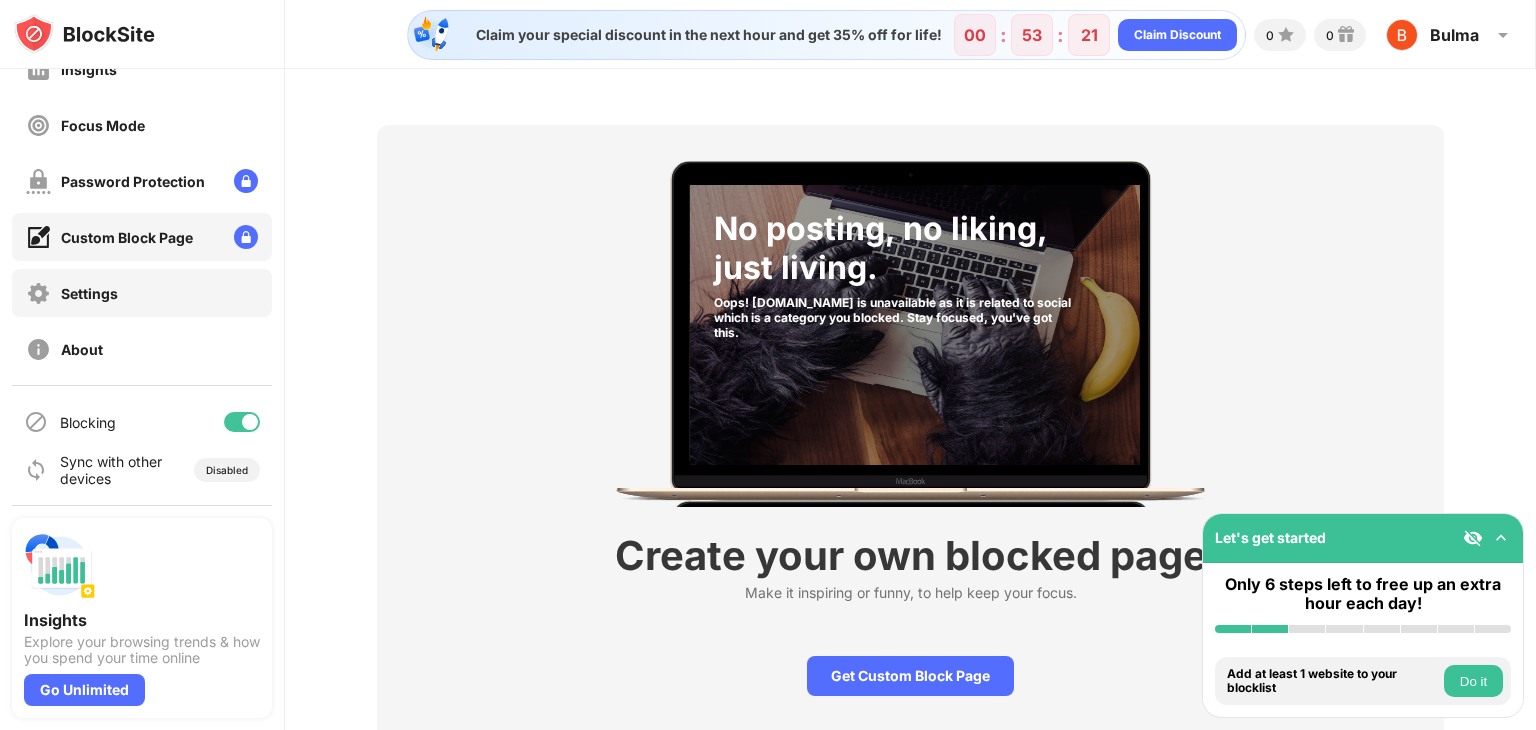 click on "Settings" at bounding box center [142, 293] 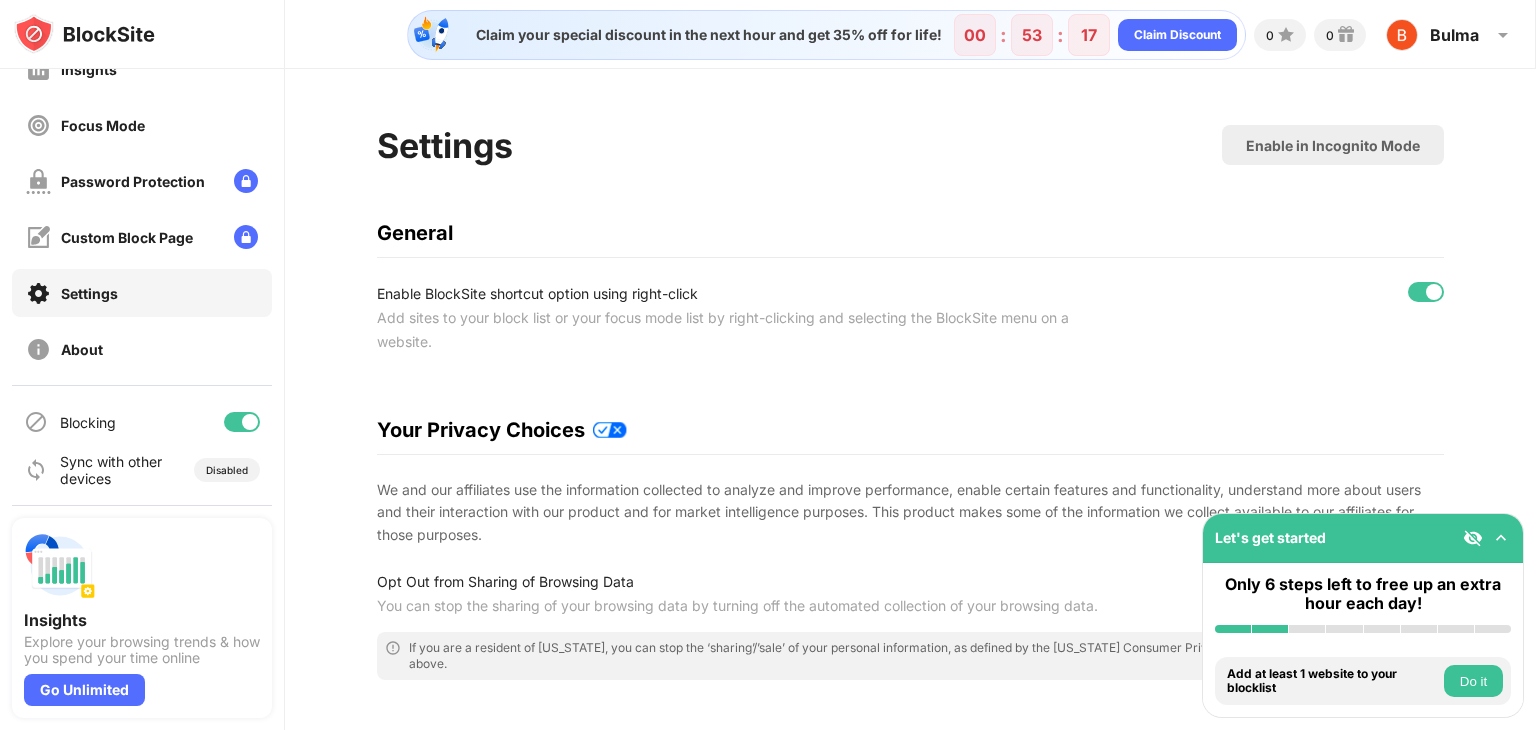 click on "Sync with other devices" at bounding box center (111, 470) 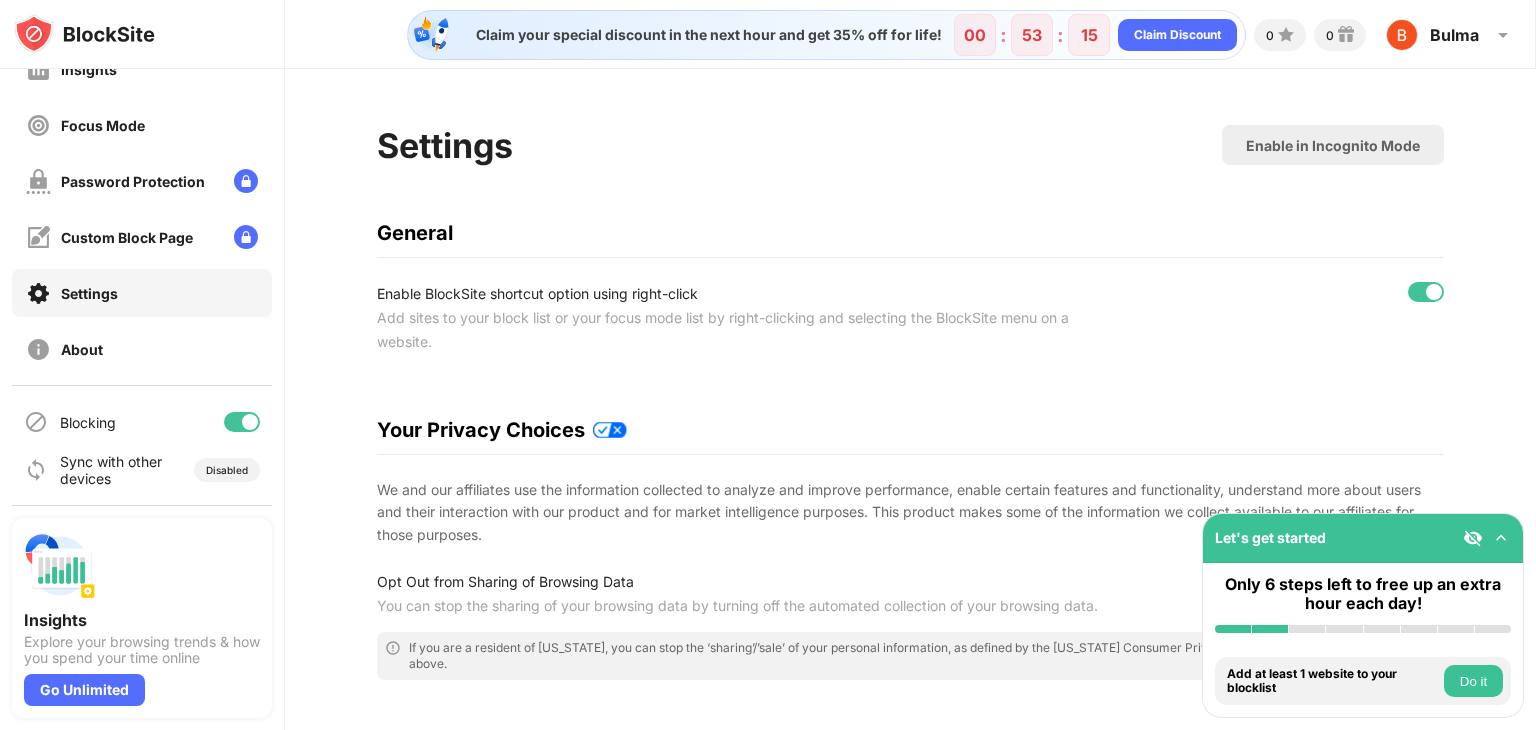 scroll, scrollTop: 0, scrollLeft: 0, axis: both 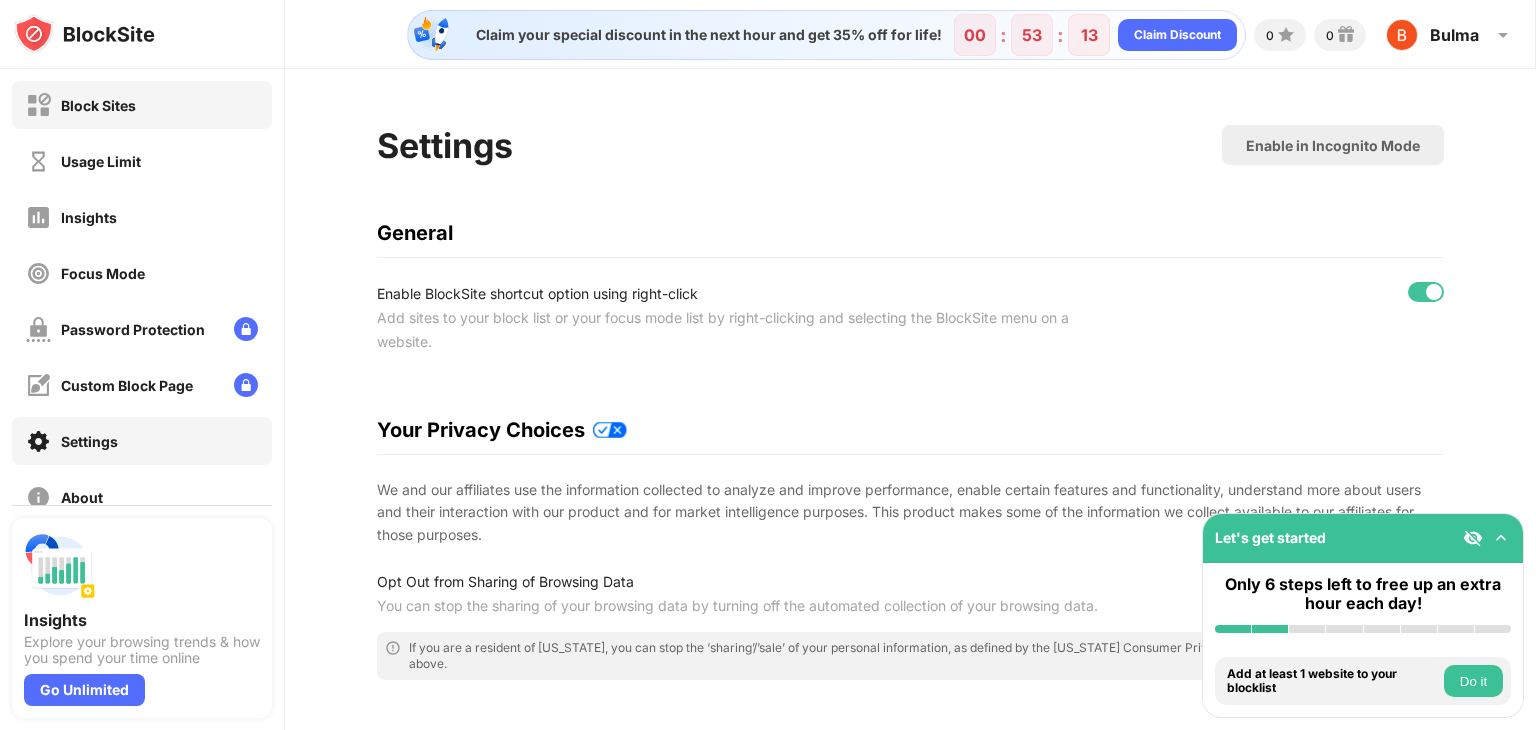 click on "Block Sites" at bounding box center (142, 105) 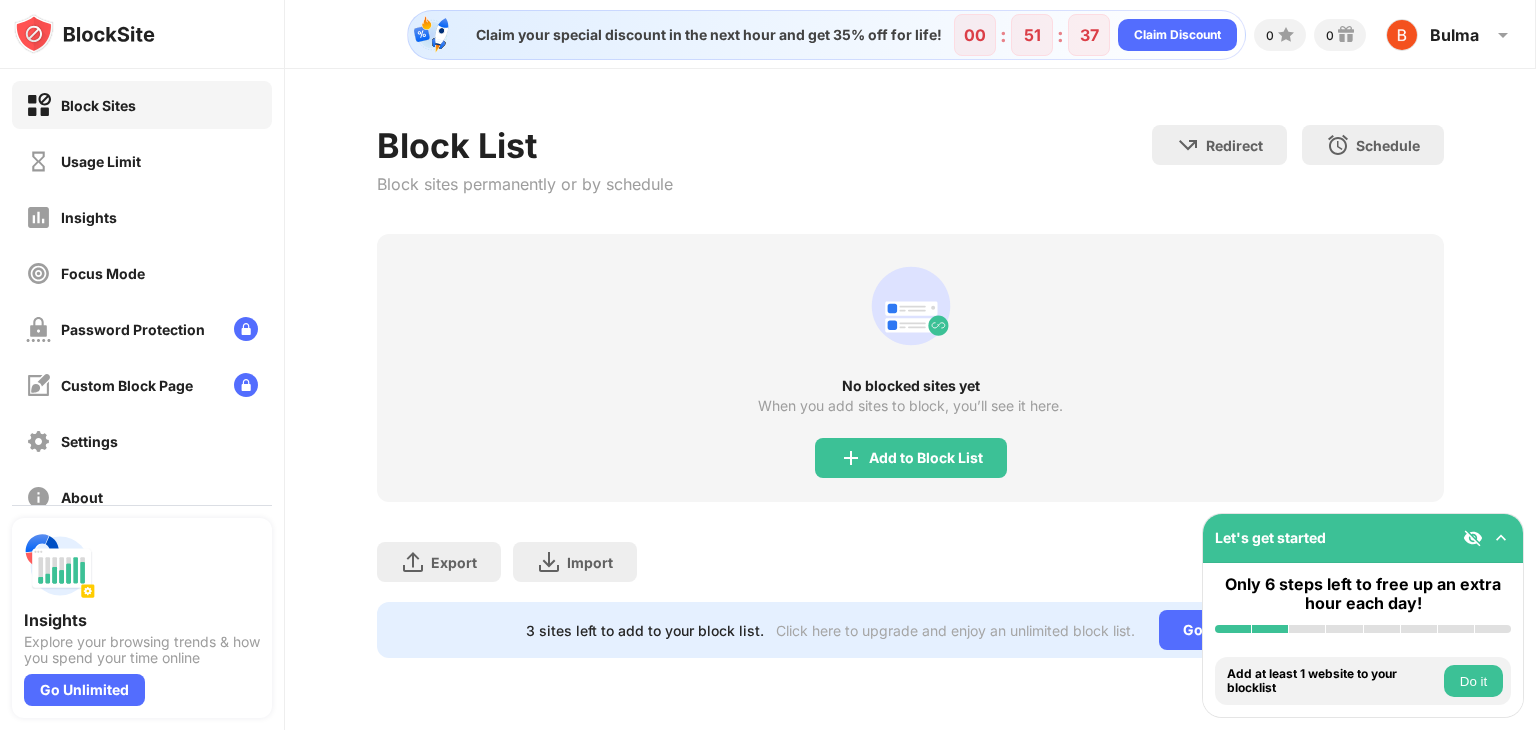 click on "No blocked sites yet When you add sites to block, you’ll see it here. Add to Block List" at bounding box center [910, 368] 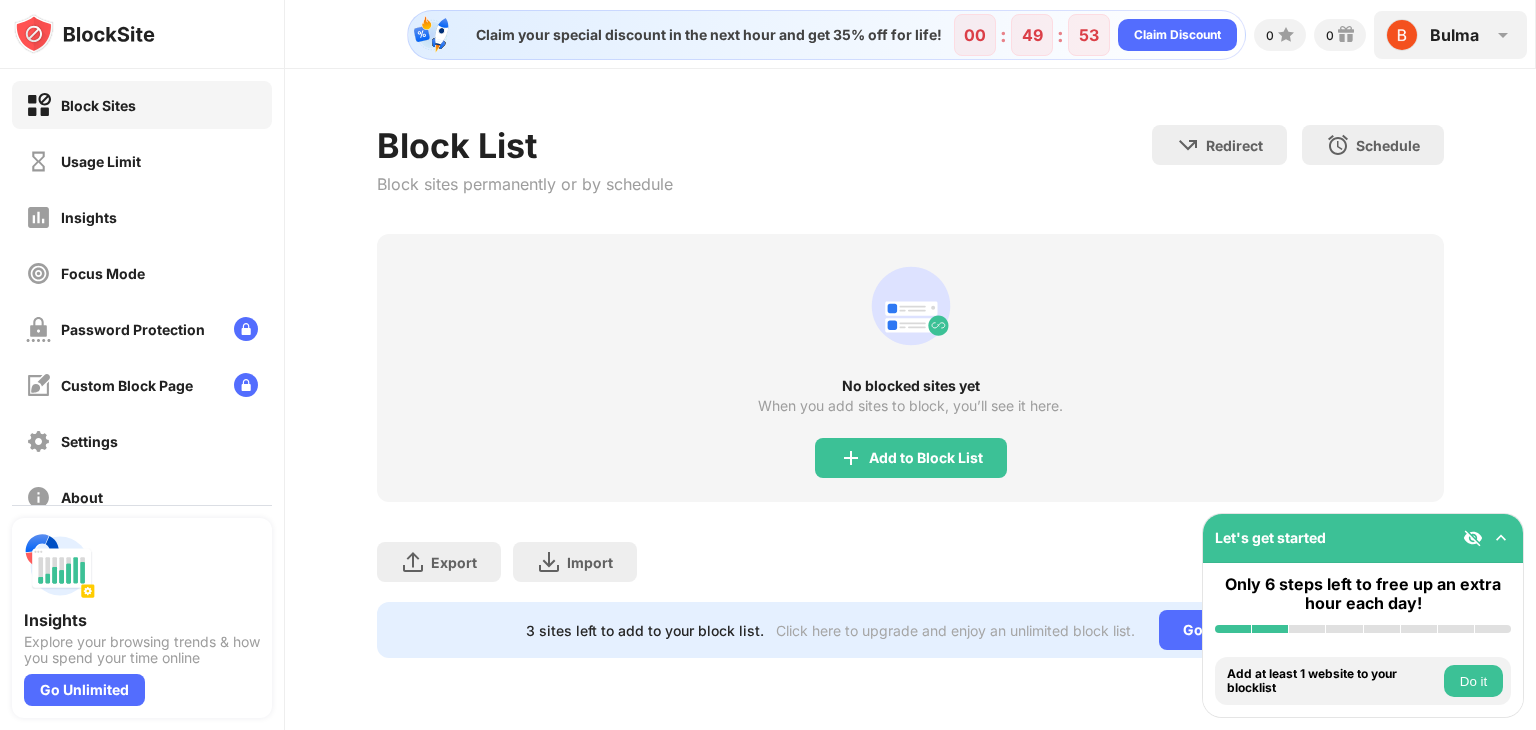 click on "Bulma" at bounding box center [1454, 35] 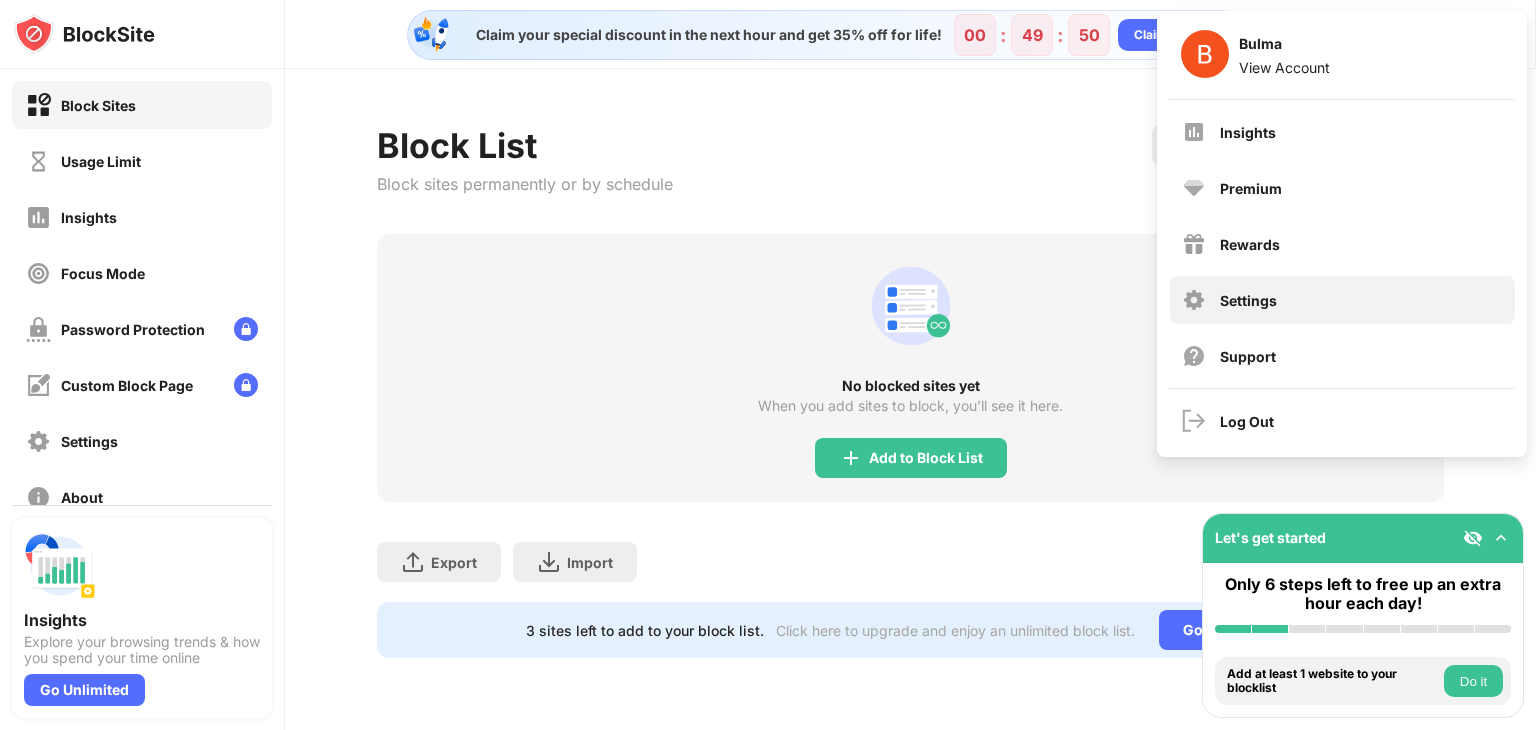 click on "Settings" at bounding box center (1342, 300) 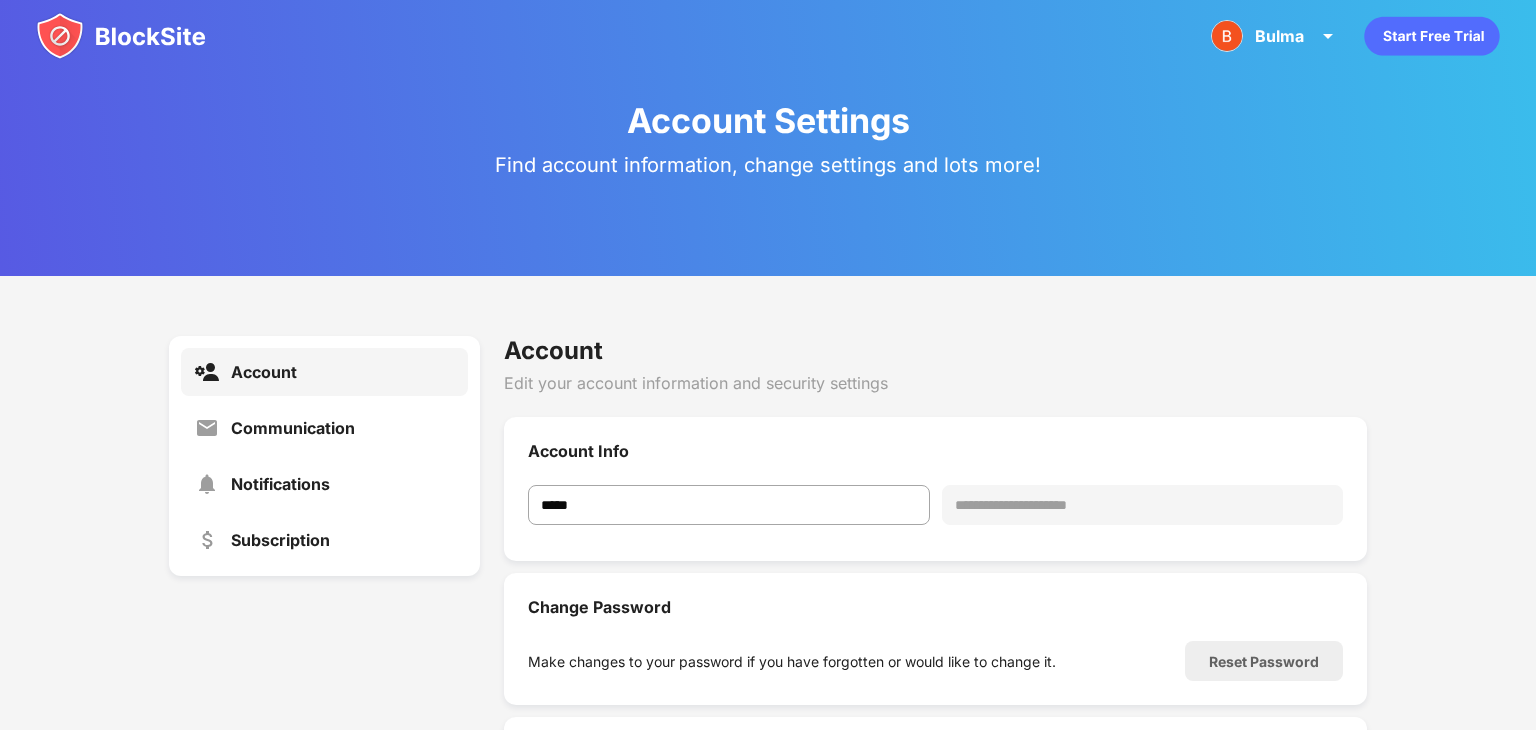 scroll, scrollTop: 176, scrollLeft: 0, axis: vertical 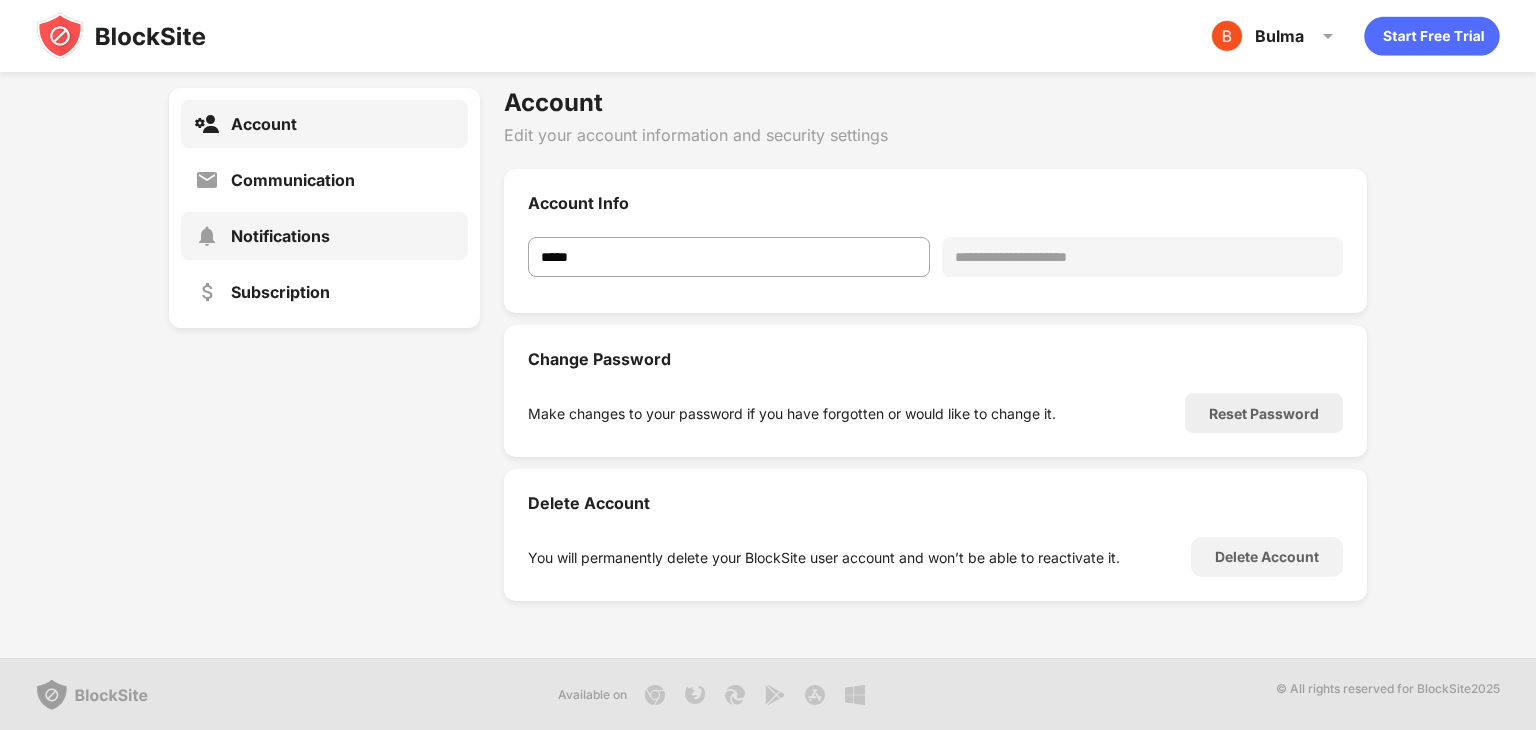 click on "Notifications" at bounding box center [280, 236] 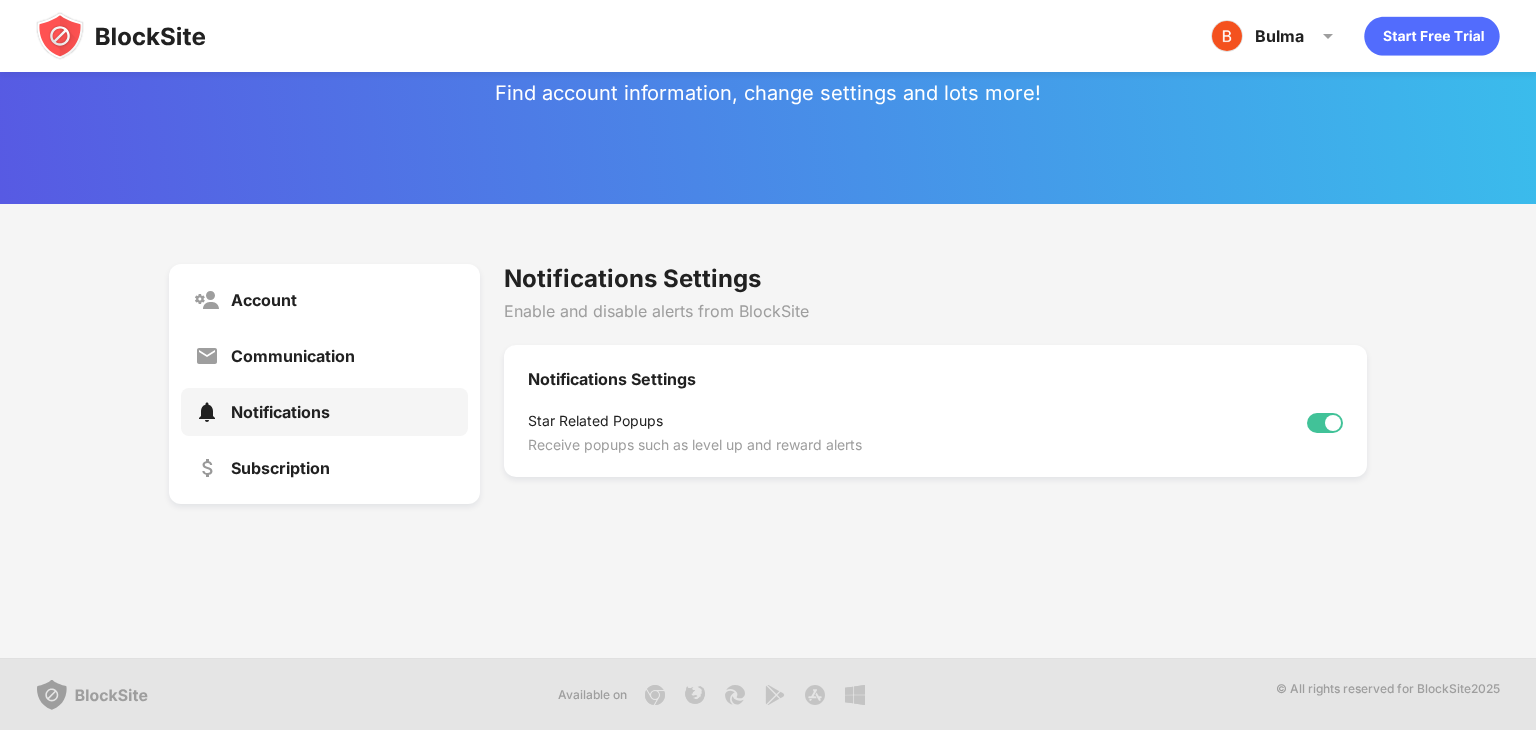 scroll, scrollTop: 0, scrollLeft: 0, axis: both 